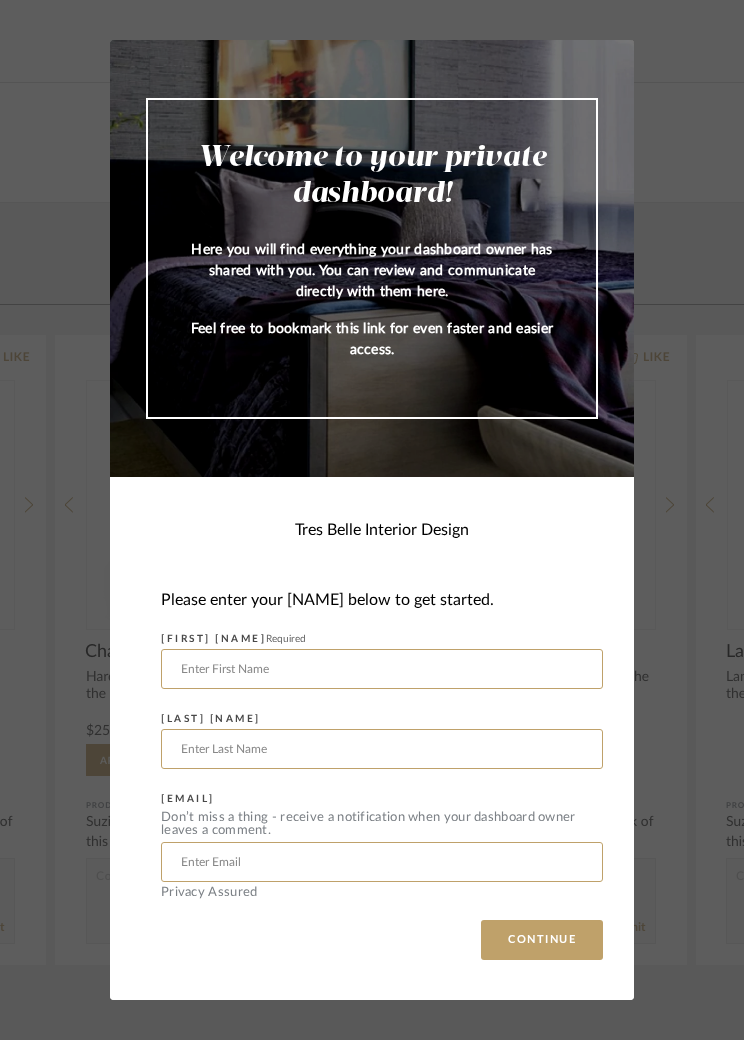 scroll, scrollTop: 341, scrollLeft: 0, axis: vertical 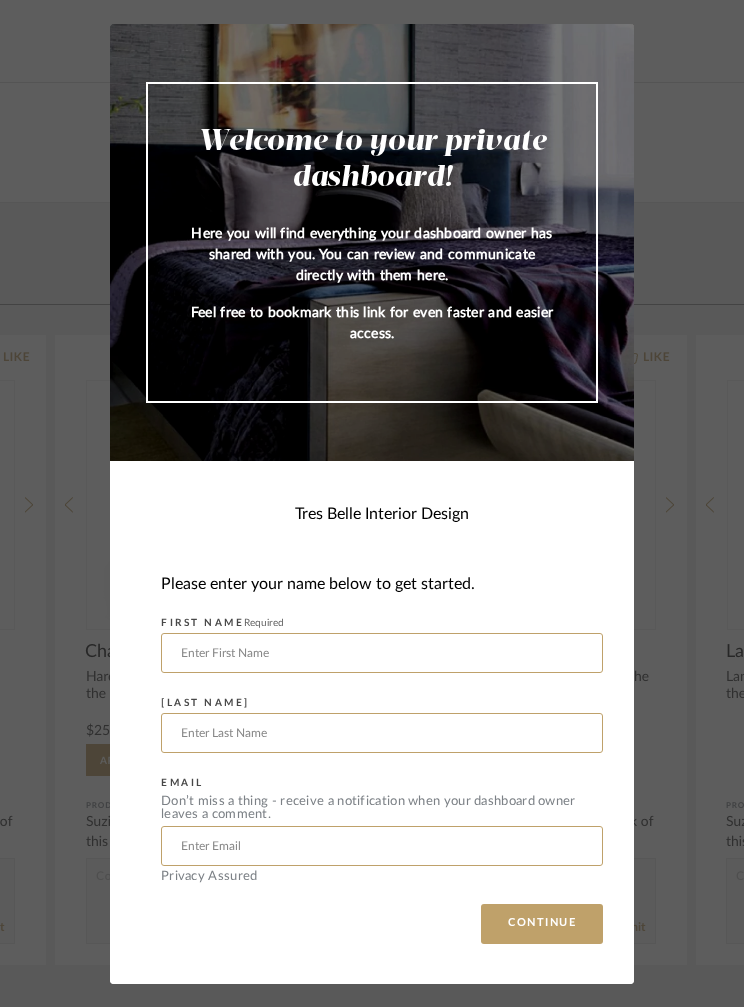 click on "CONTINUE" at bounding box center (542, 924) 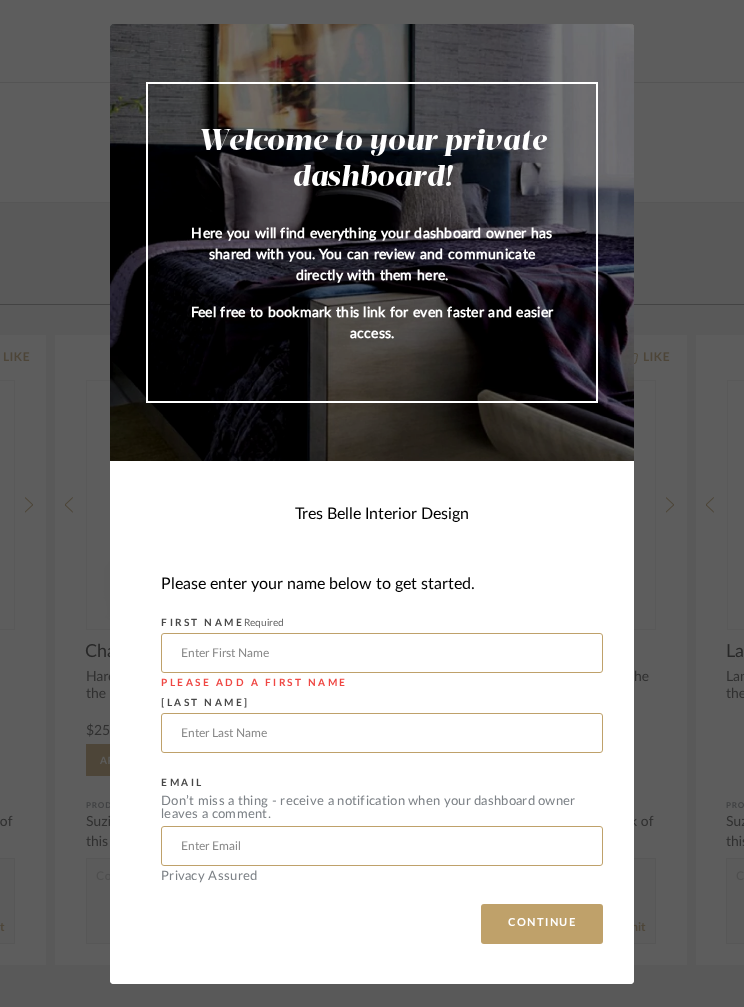 click at bounding box center (382, 653) 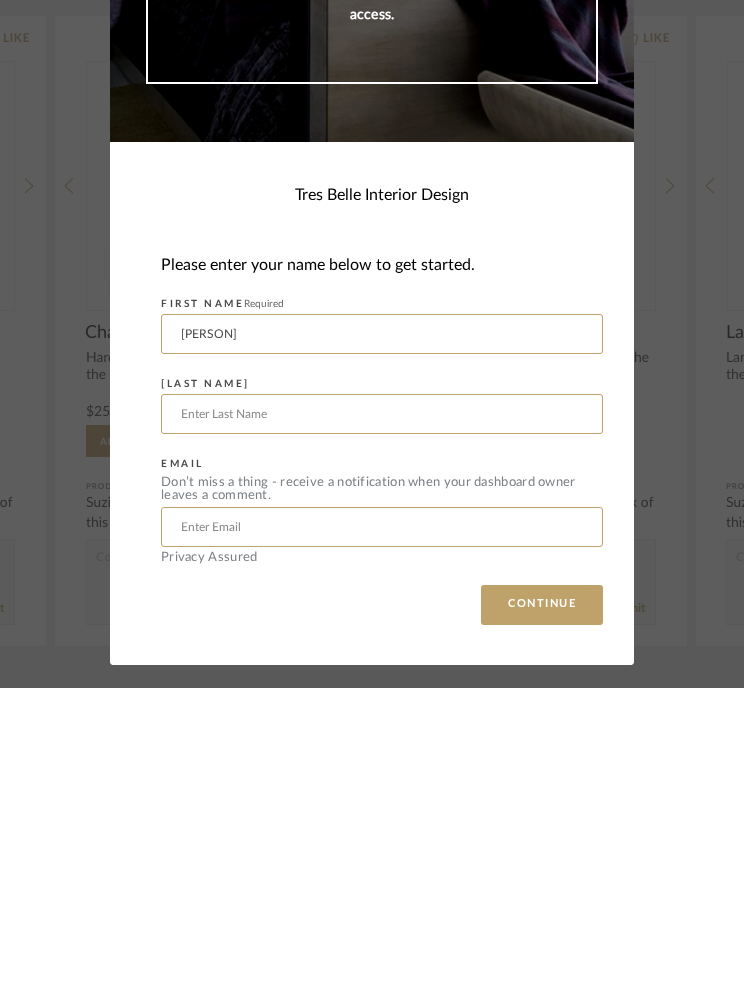 type on "[PERSON]" 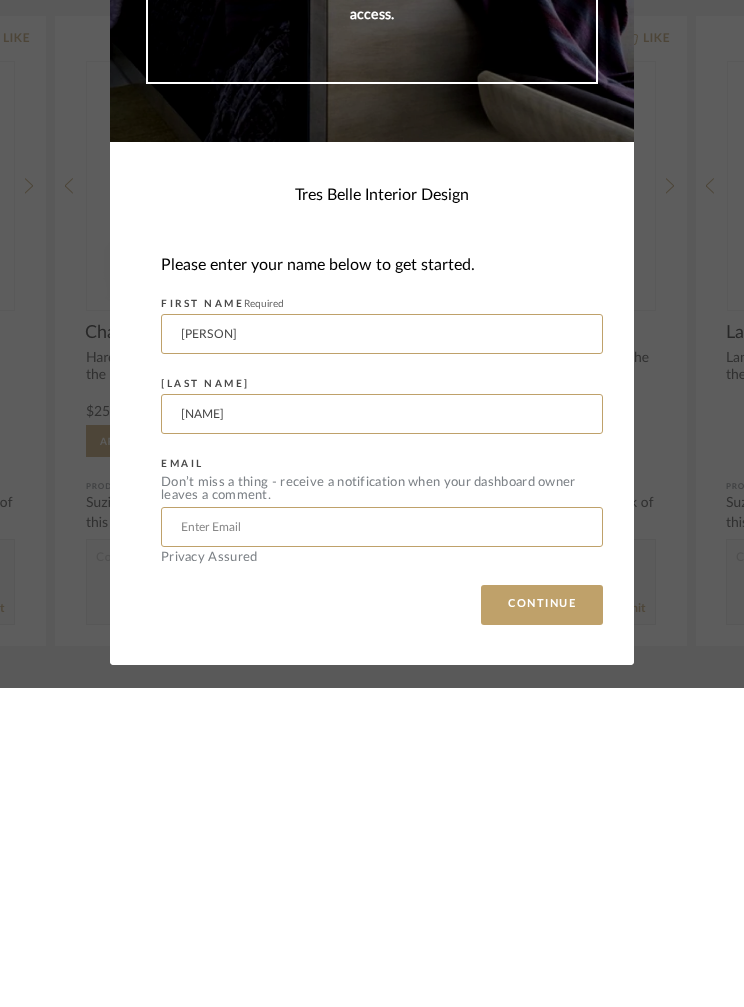 type on "[NAME]" 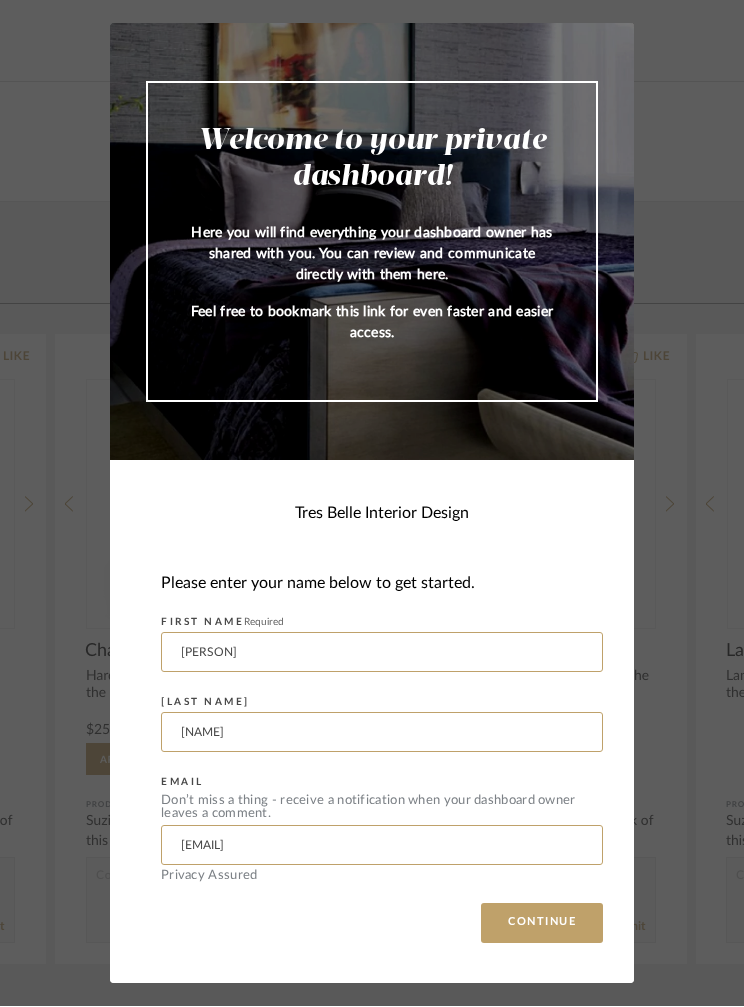 click on "CONTINUE" at bounding box center (542, 924) 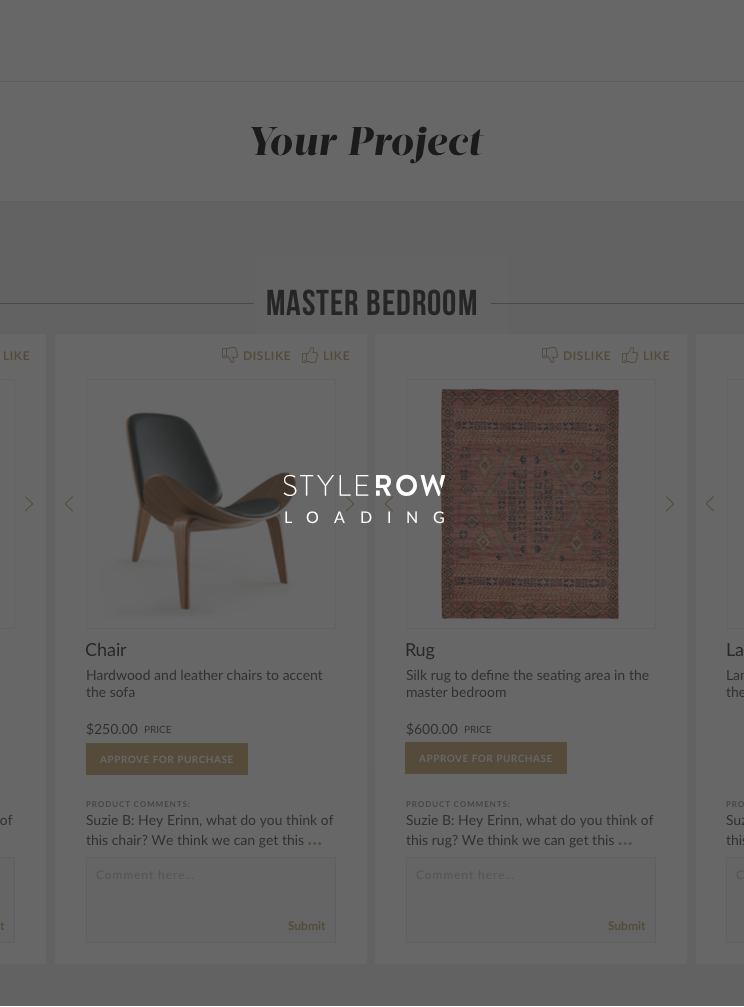 scroll, scrollTop: 1, scrollLeft: 0, axis: vertical 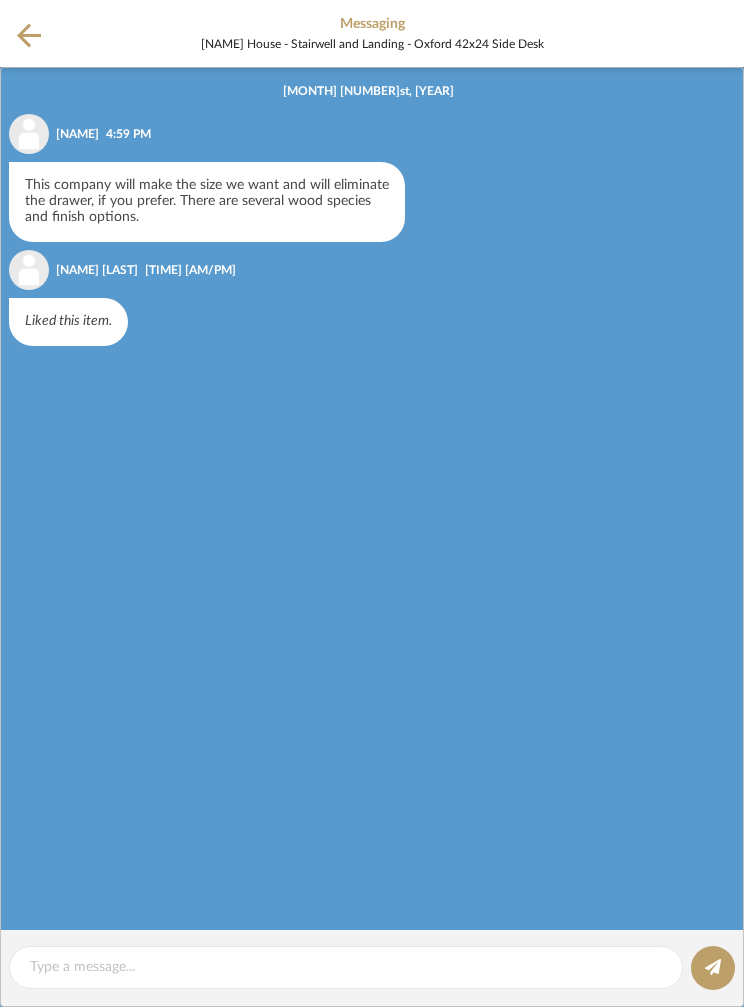 click 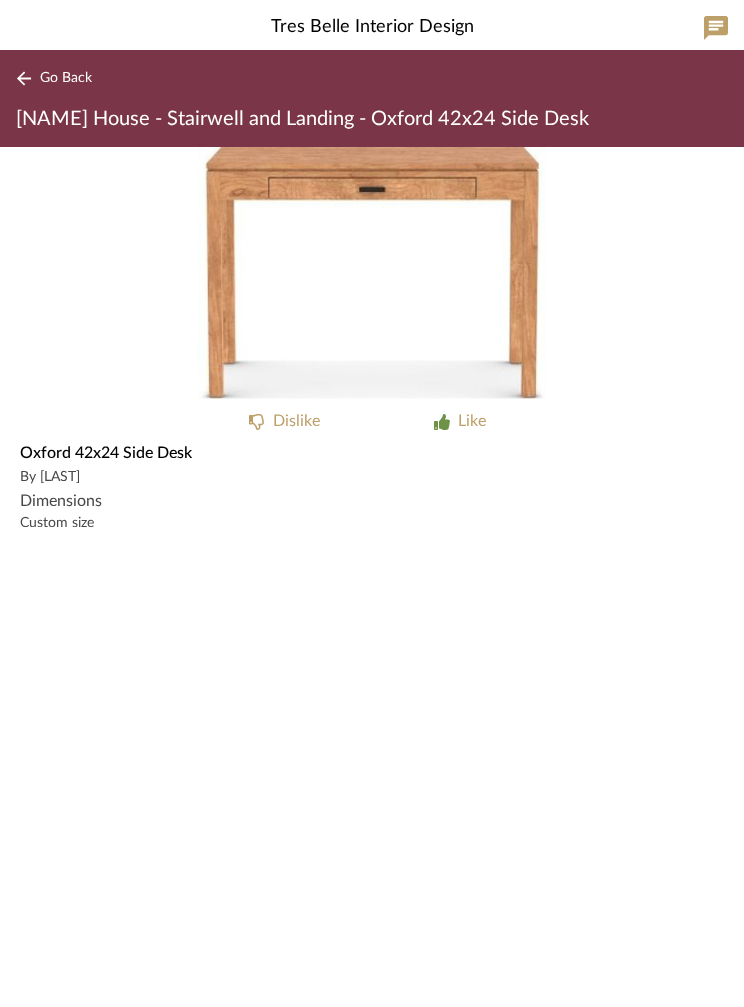 click on "Go Back" 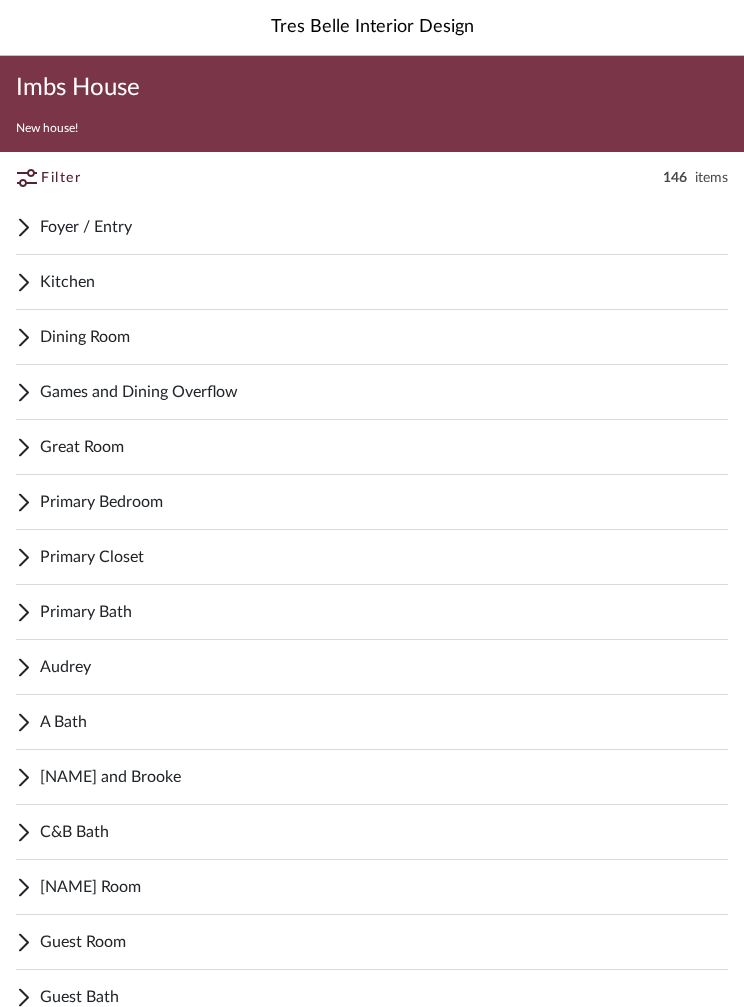 scroll, scrollTop: 1, scrollLeft: 0, axis: vertical 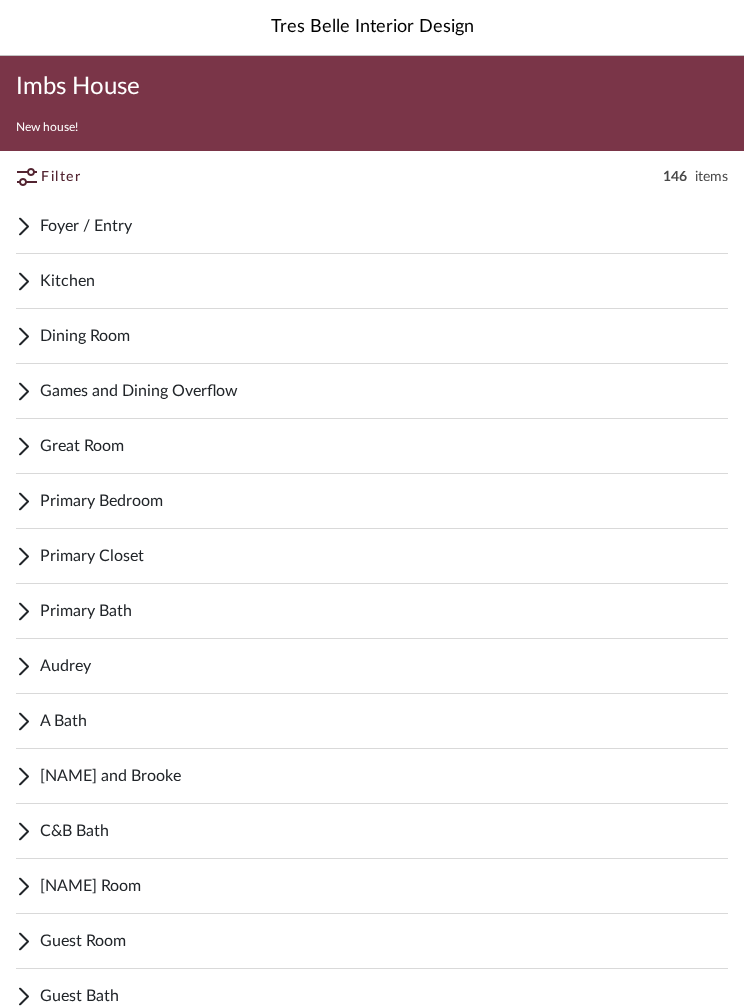 click on "Foyer / Entry" at bounding box center [384, 226] 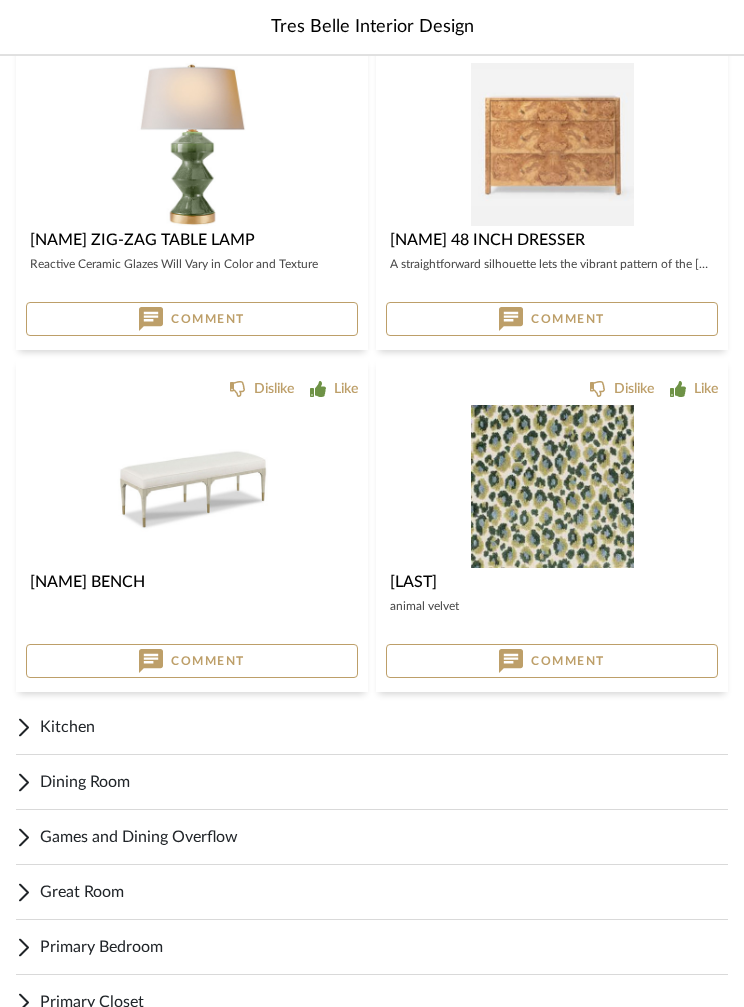 scroll, scrollTop: 908, scrollLeft: 0, axis: vertical 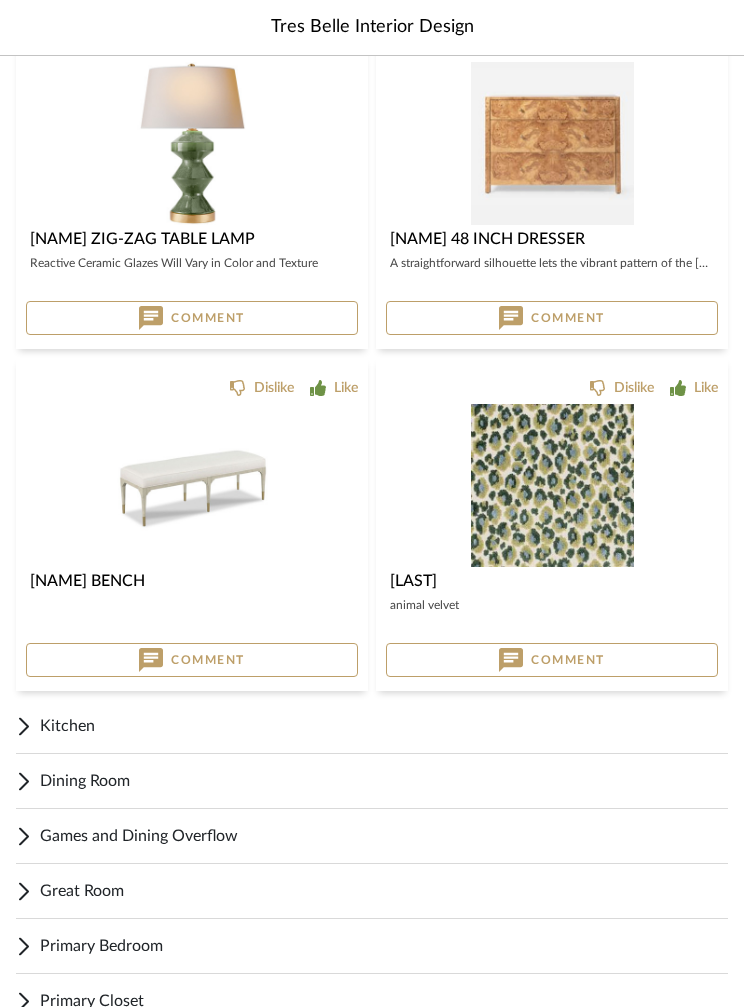click at bounding box center (24, 726) 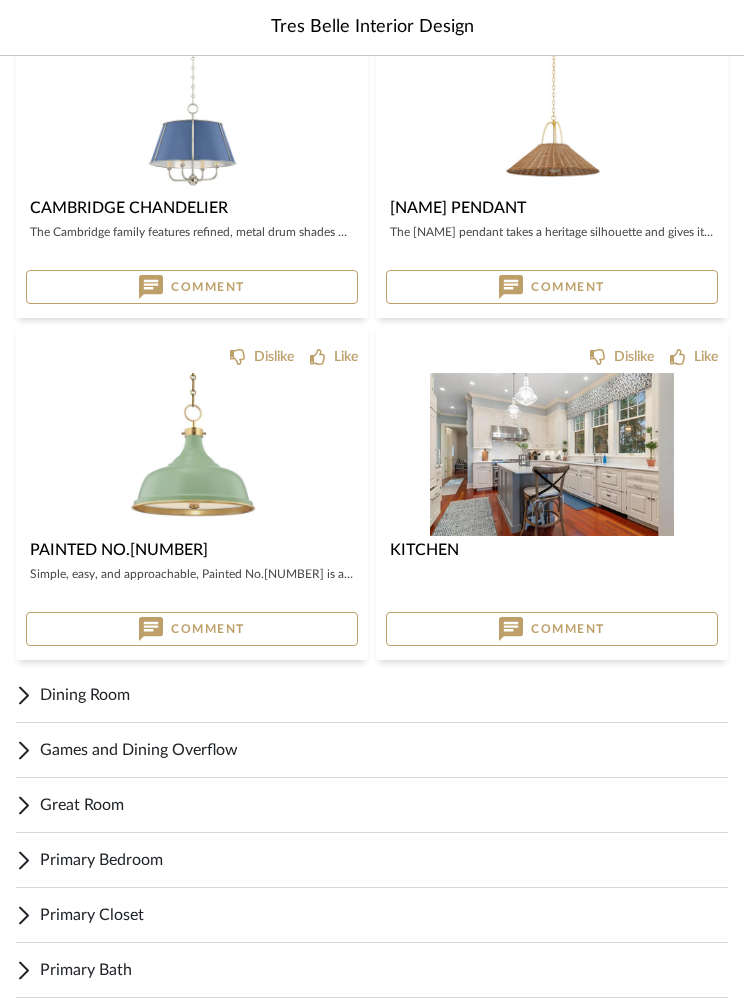 scroll, scrollTop: 1696, scrollLeft: 0, axis: vertical 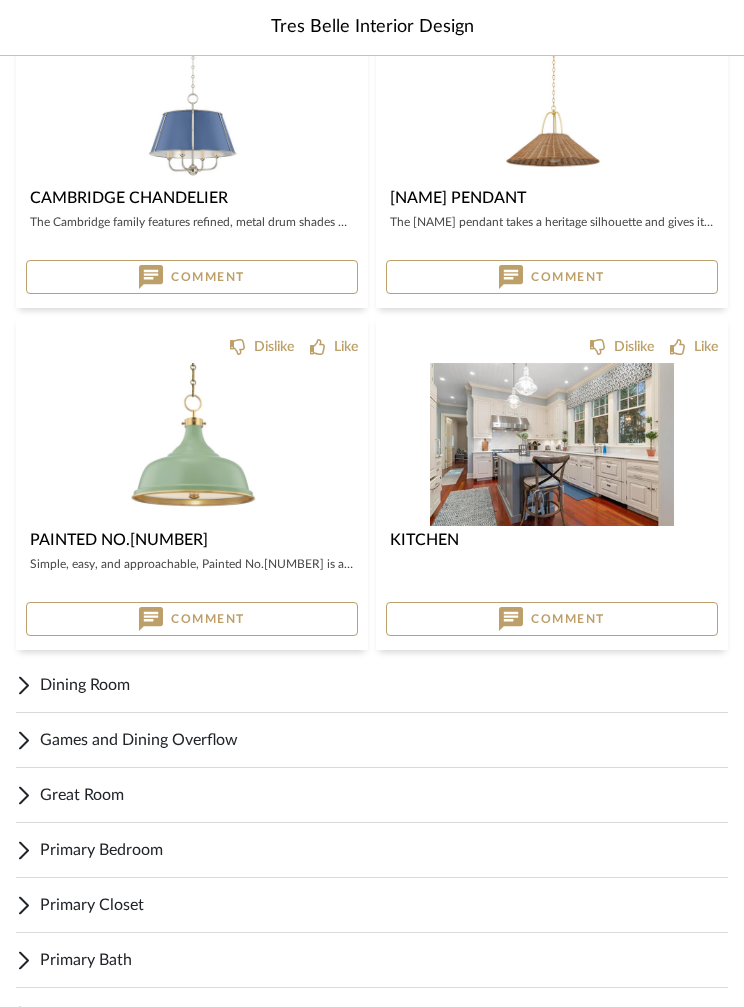 click on "Dining Room" at bounding box center (384, 685) 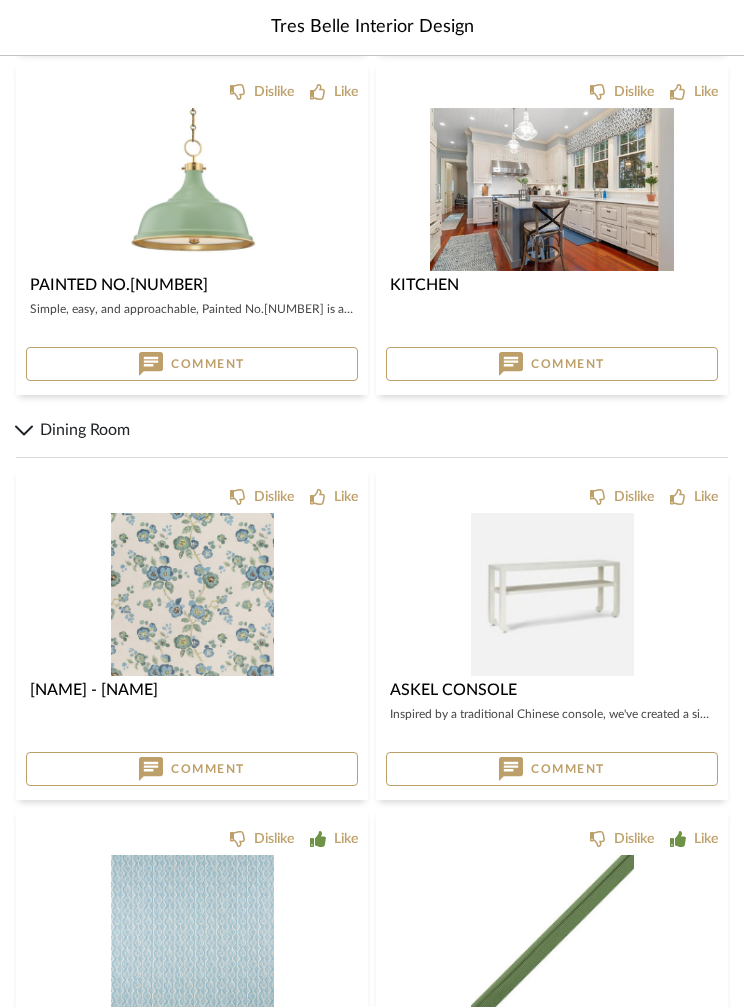 scroll, scrollTop: 1953, scrollLeft: 0, axis: vertical 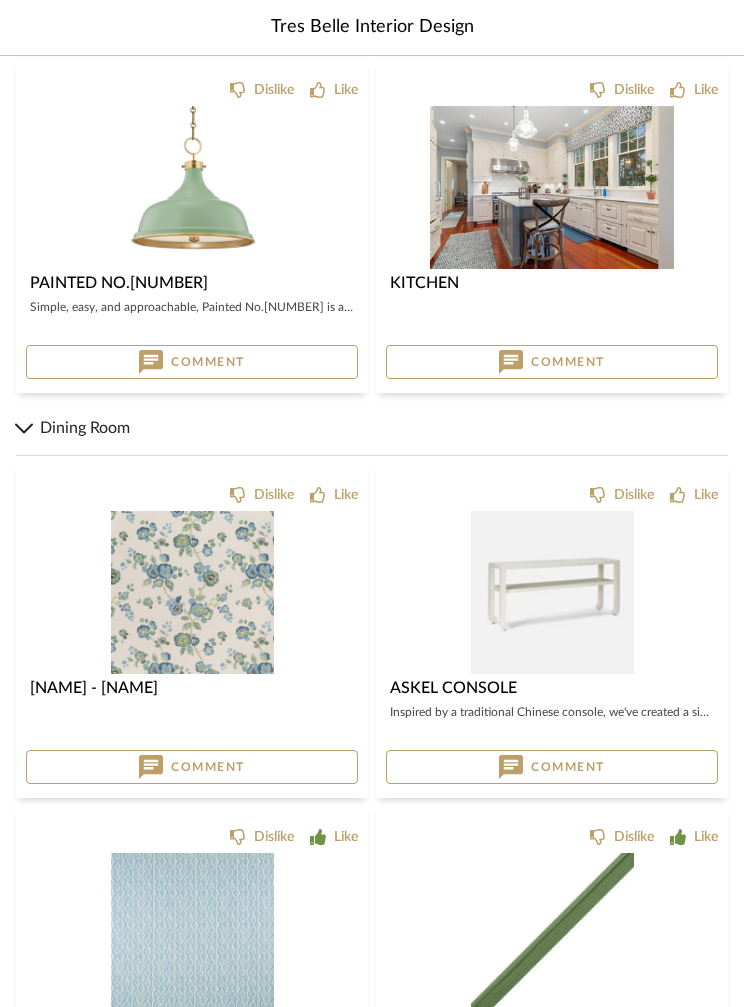click 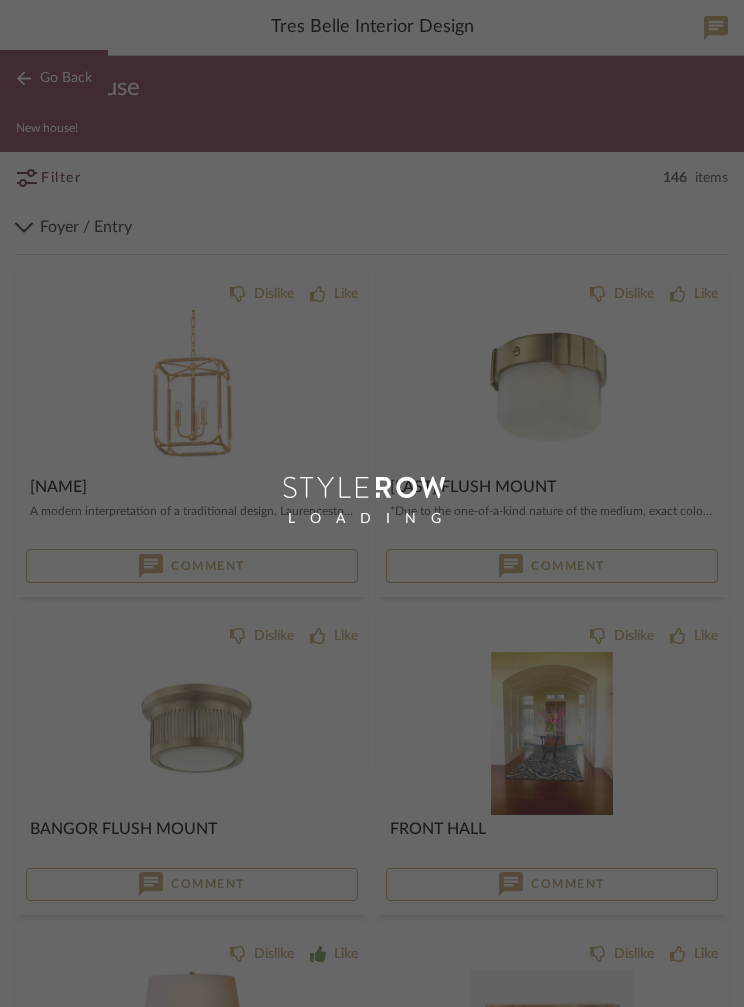 scroll, scrollTop: 0, scrollLeft: 0, axis: both 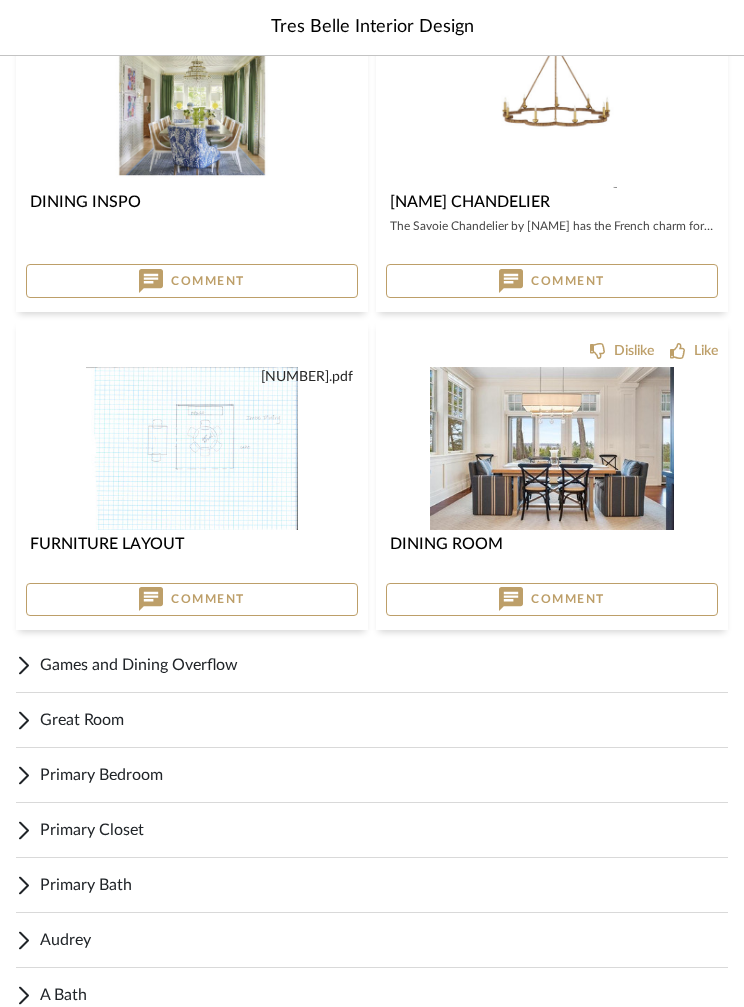 click on "Games and Dining Overflow" at bounding box center (384, 665) 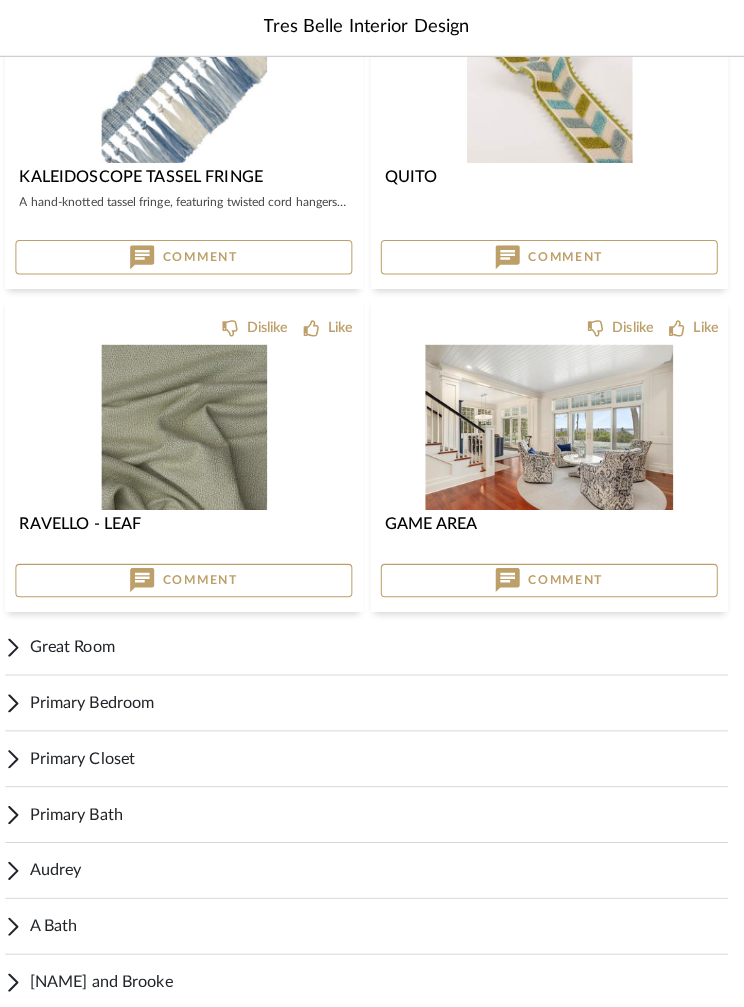 scroll, scrollTop: 4901, scrollLeft: 0, axis: vertical 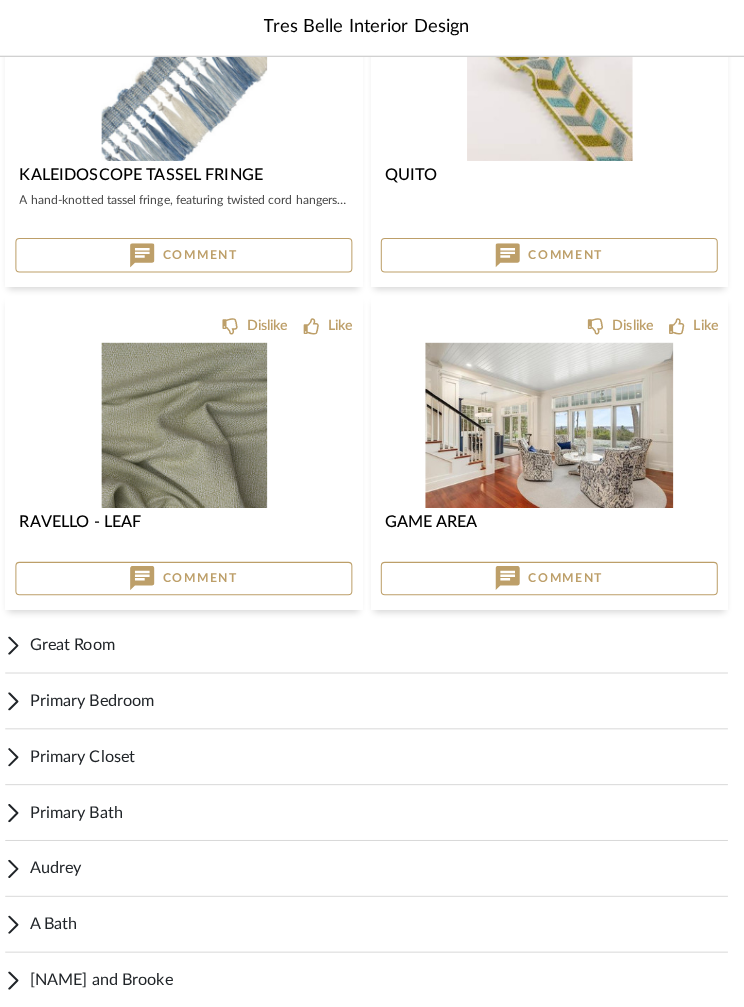 click on "Great Room" at bounding box center (384, 636) 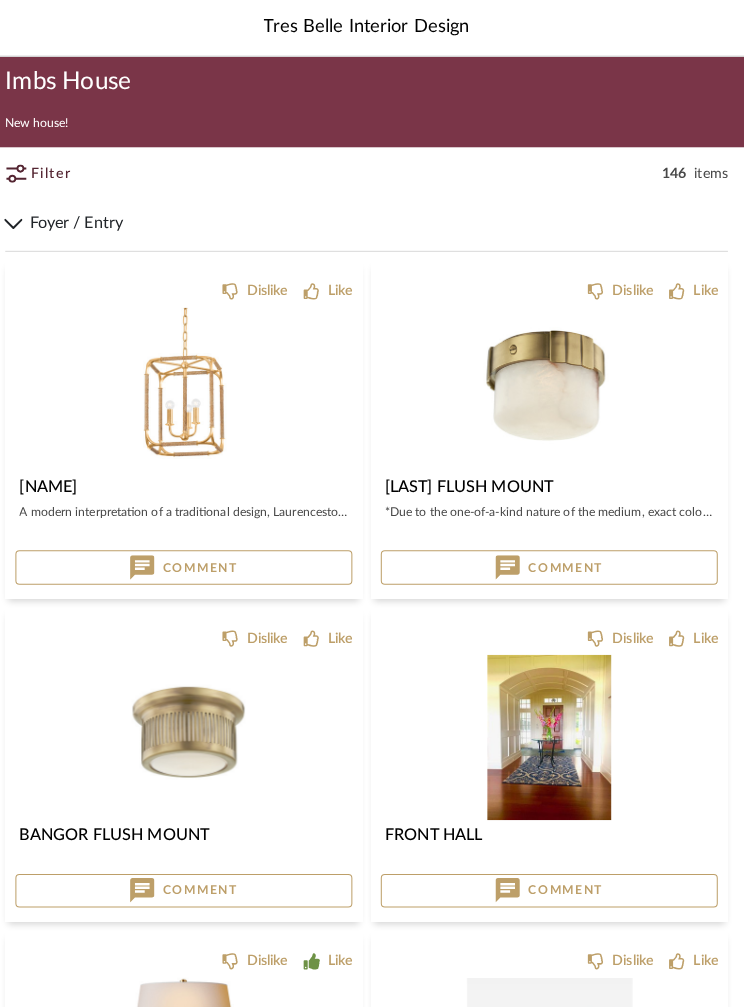 scroll, scrollTop: 0, scrollLeft: 0, axis: both 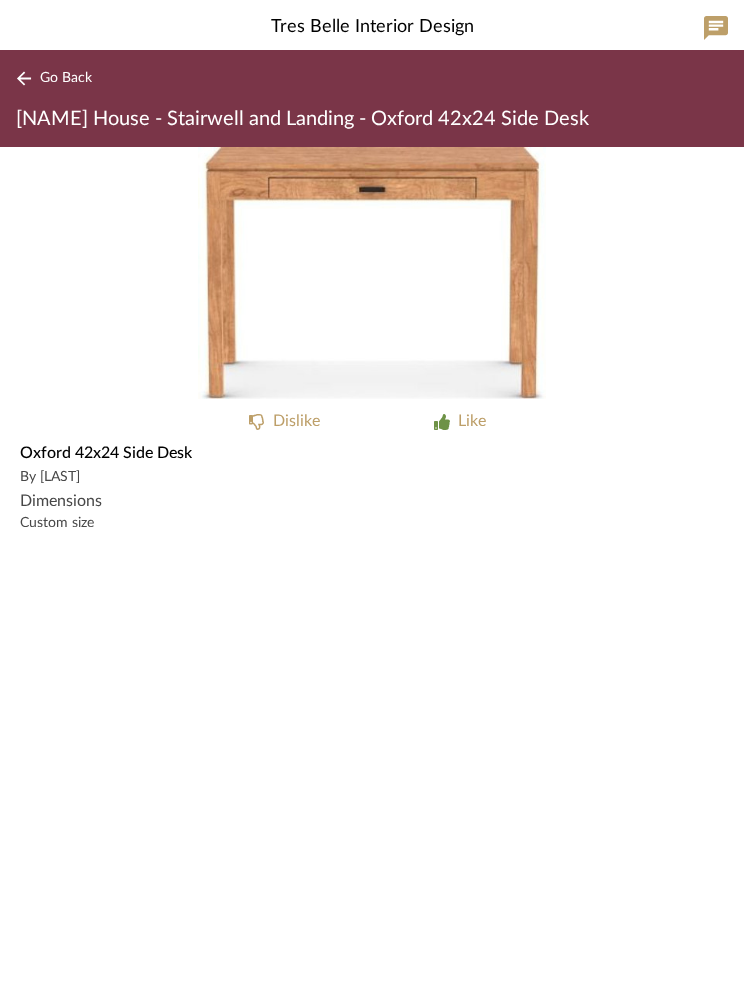 click on "[NAME] House - Stairwell and Landing - Oxford 42x24 Side Desk" 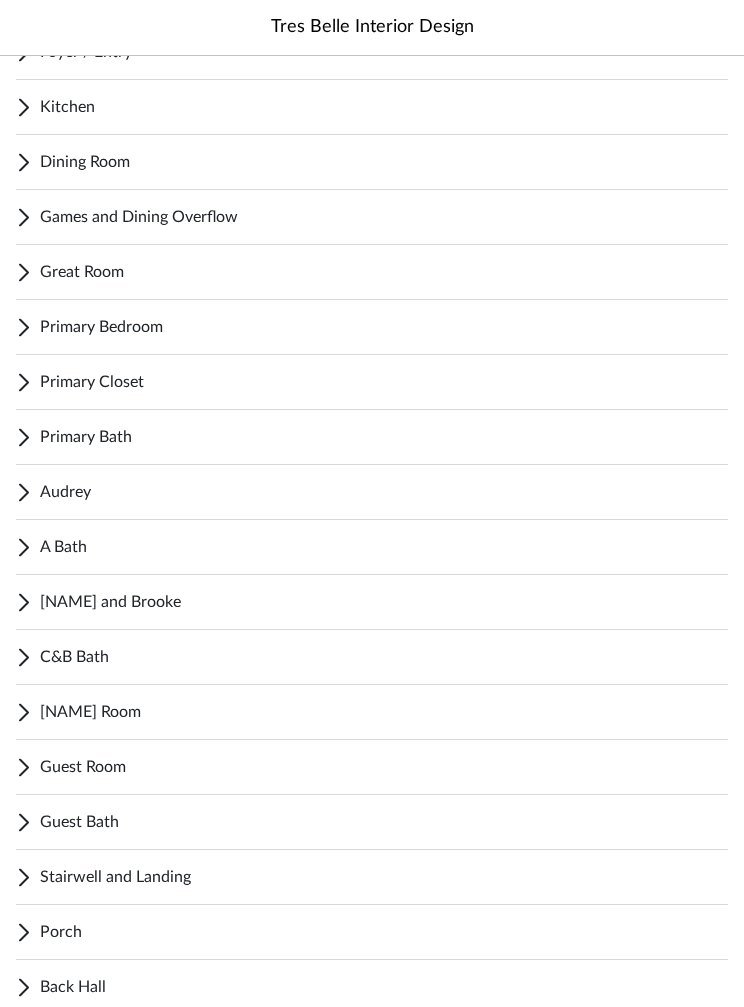 scroll, scrollTop: 177, scrollLeft: 0, axis: vertical 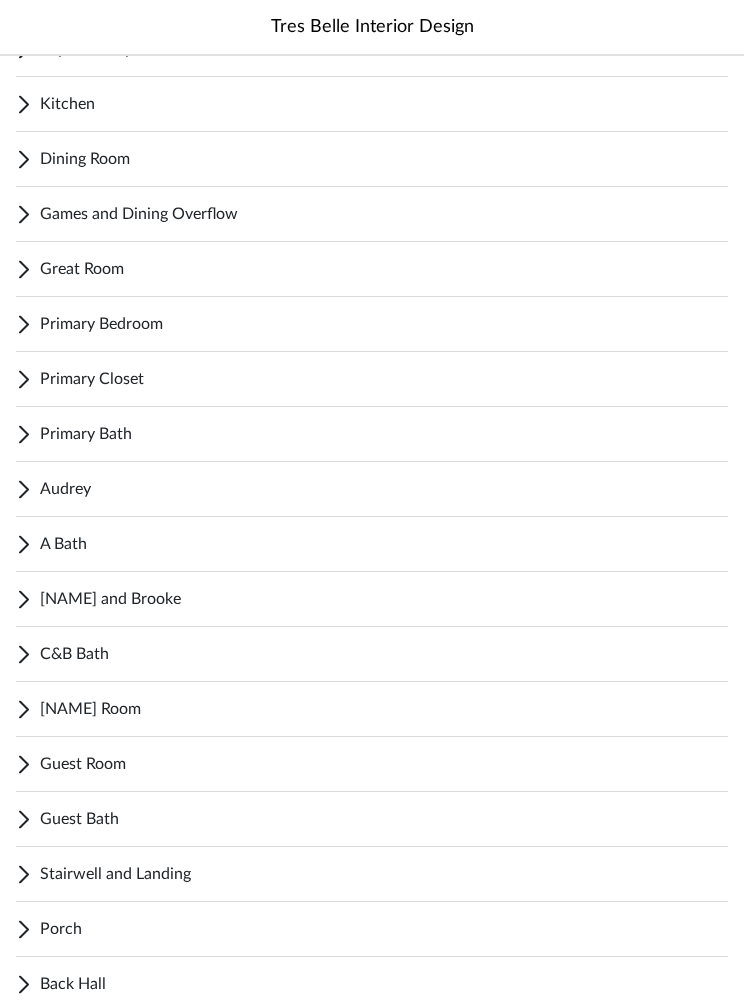 click on "Audrey" at bounding box center [384, 490] 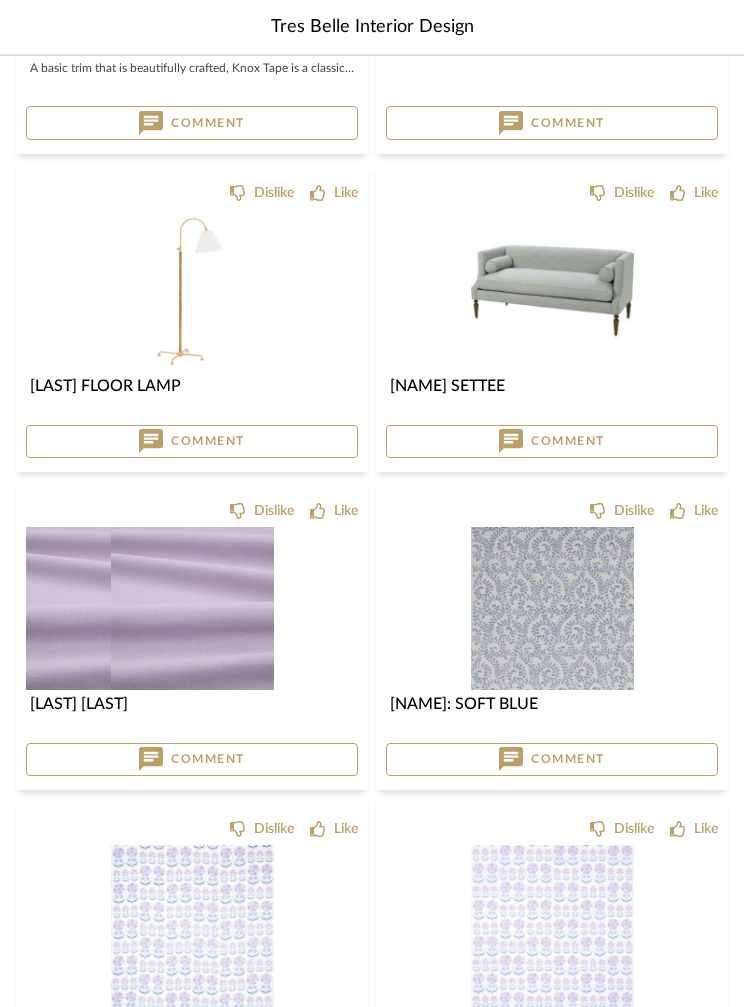 scroll, scrollTop: 1225, scrollLeft: 0, axis: vertical 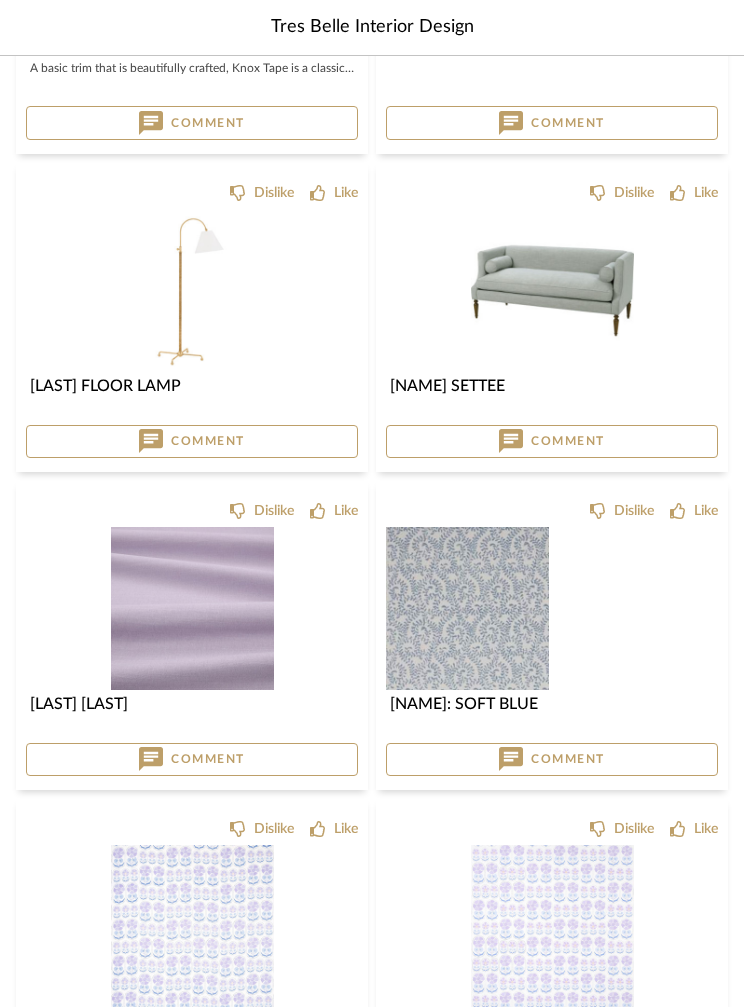 click 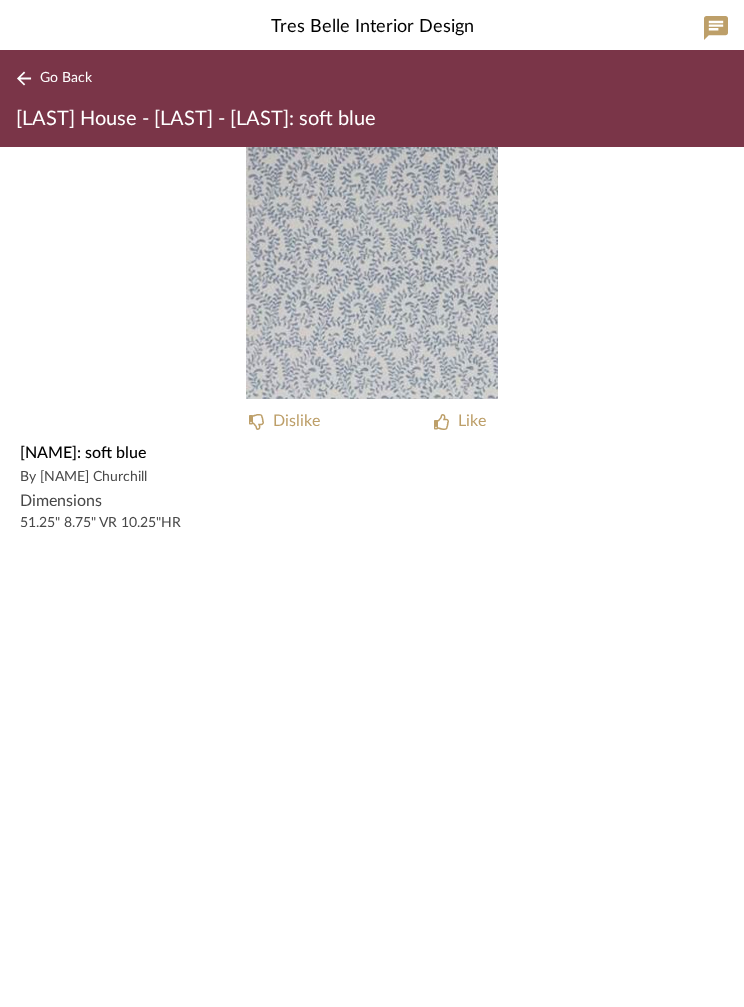 click on "Go Back" 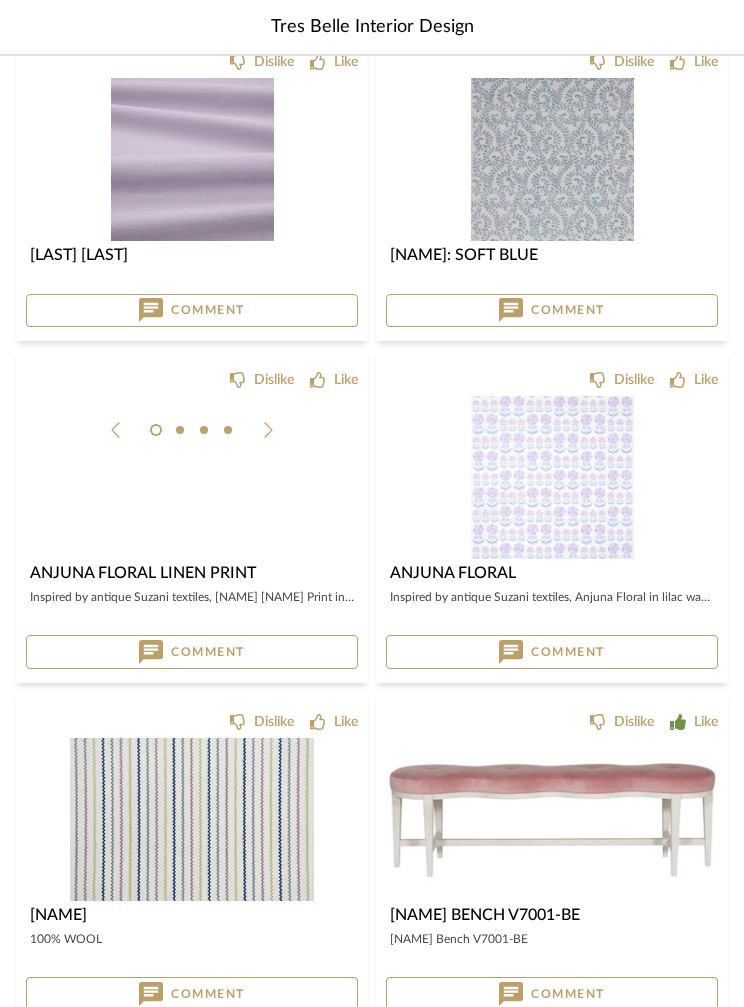 scroll, scrollTop: 1674, scrollLeft: 0, axis: vertical 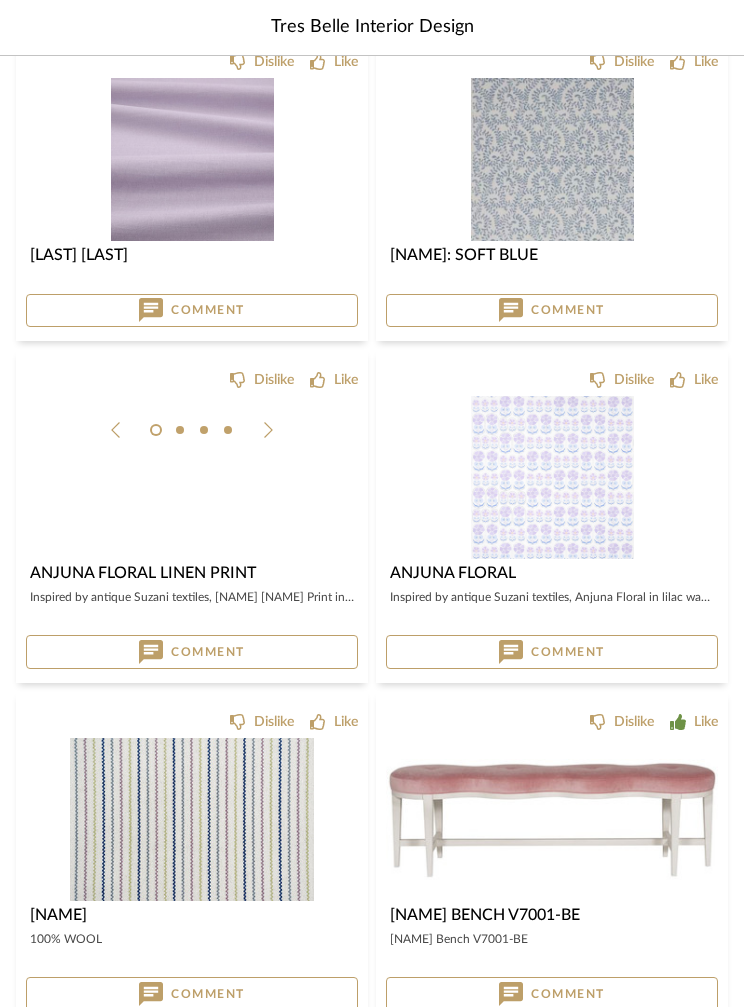 click 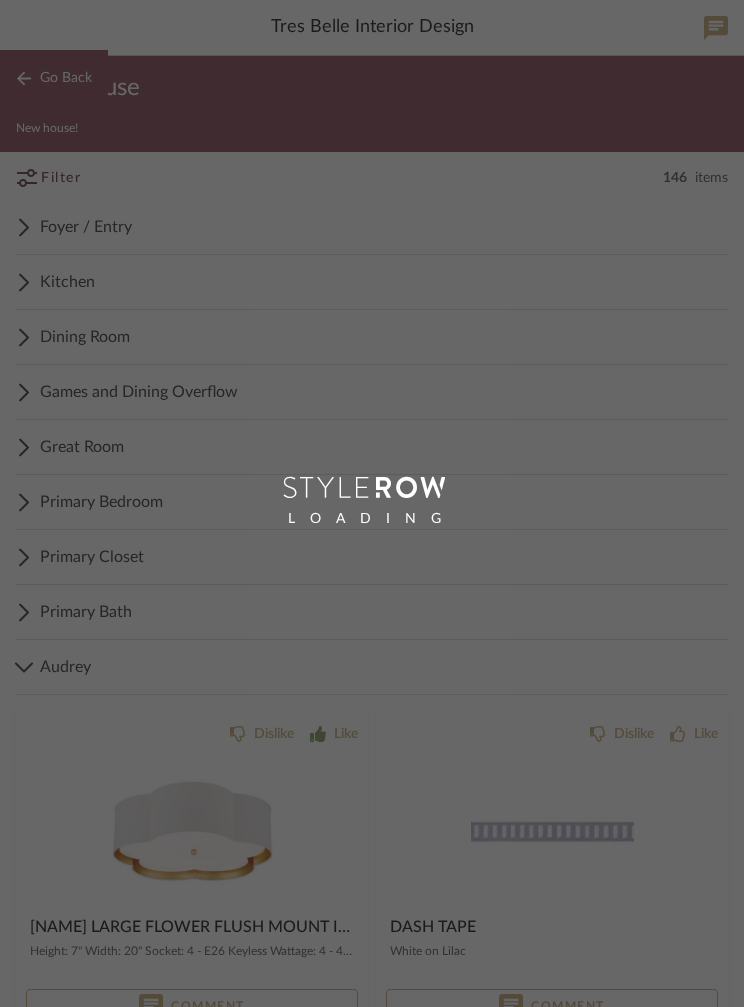 scroll, scrollTop: 0, scrollLeft: 0, axis: both 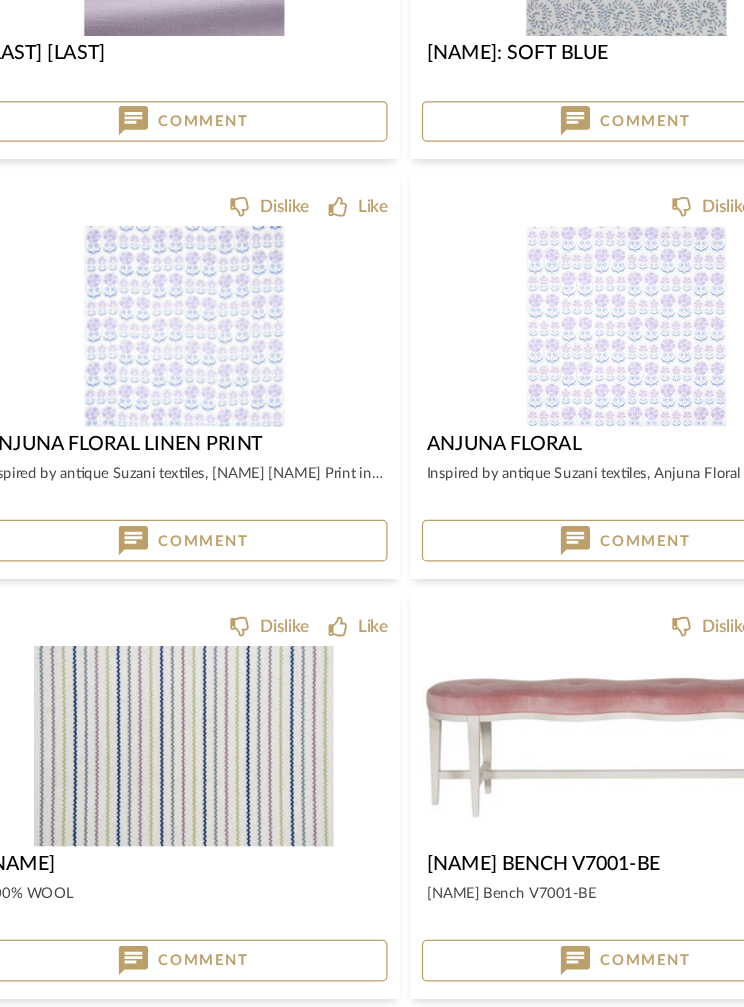 click at bounding box center [192, 747] 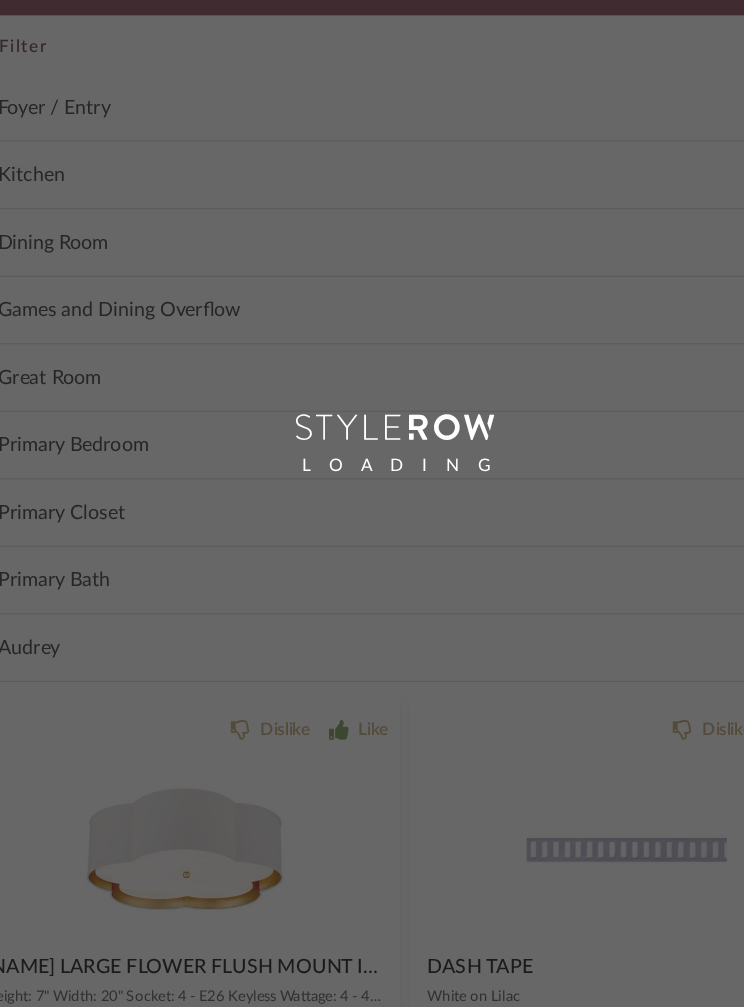 scroll, scrollTop: 0, scrollLeft: 0, axis: both 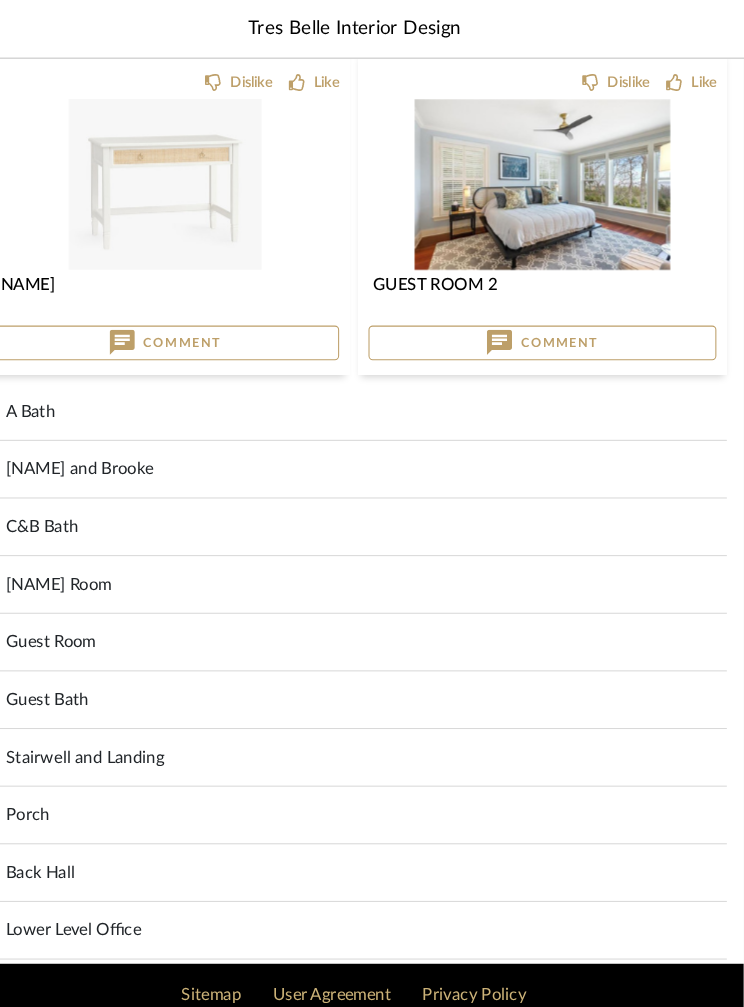 click on "A Bath" at bounding box center [384, 393] 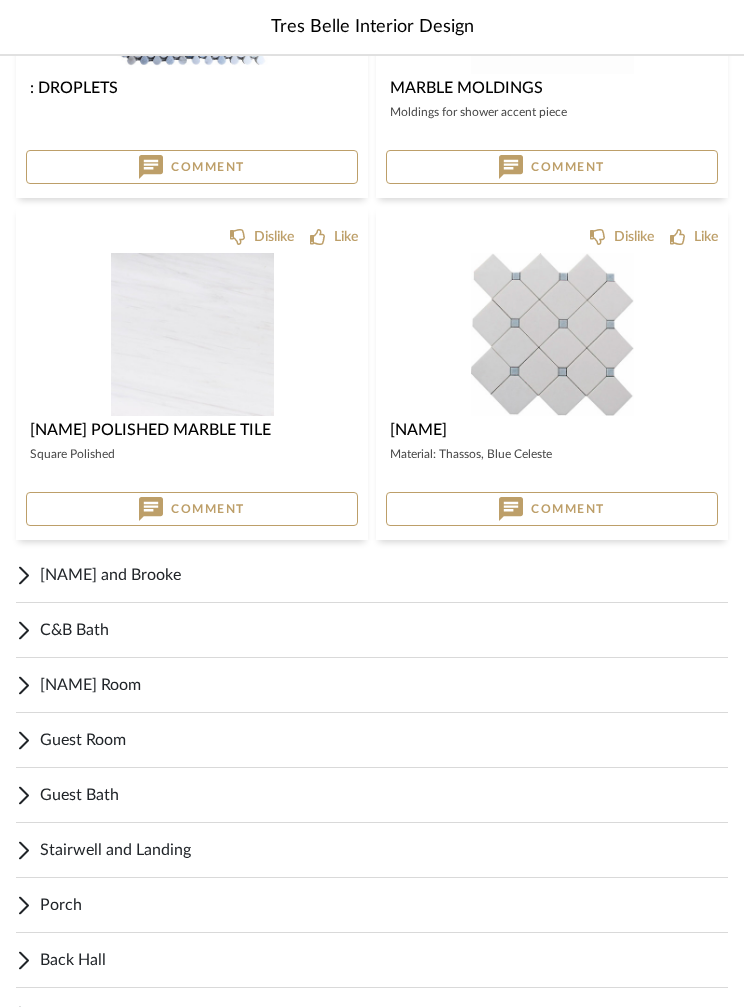 scroll, scrollTop: 3643, scrollLeft: 0, axis: vertical 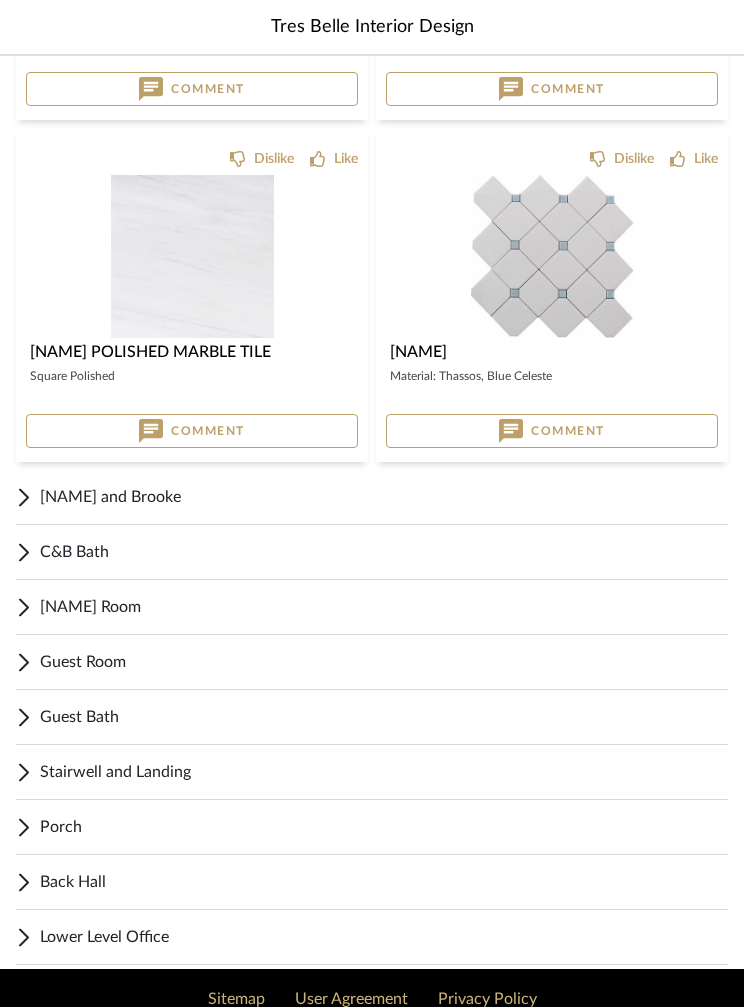 click on "[NAME] and Brooke" at bounding box center [384, 498] 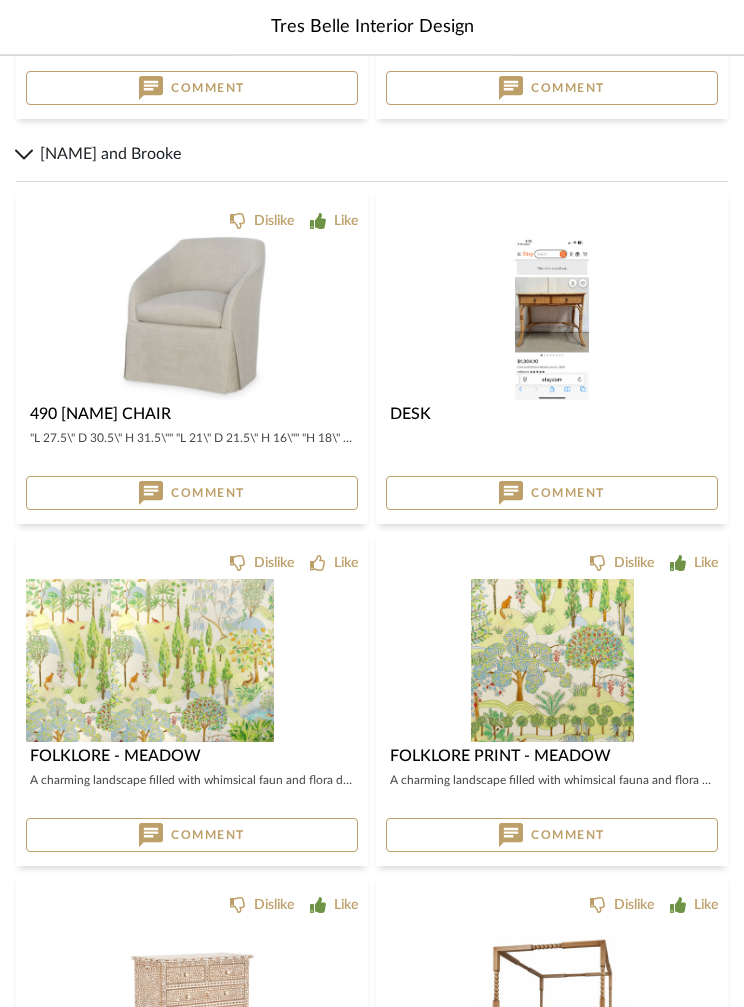scroll, scrollTop: 3987, scrollLeft: 0, axis: vertical 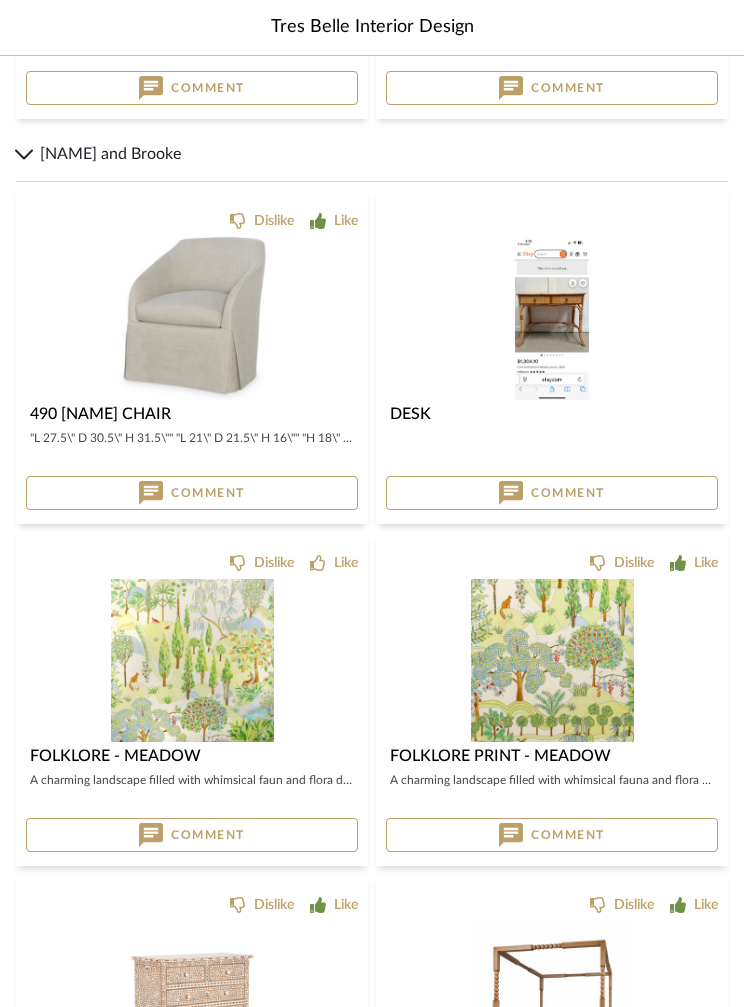click at bounding box center [192, 660] 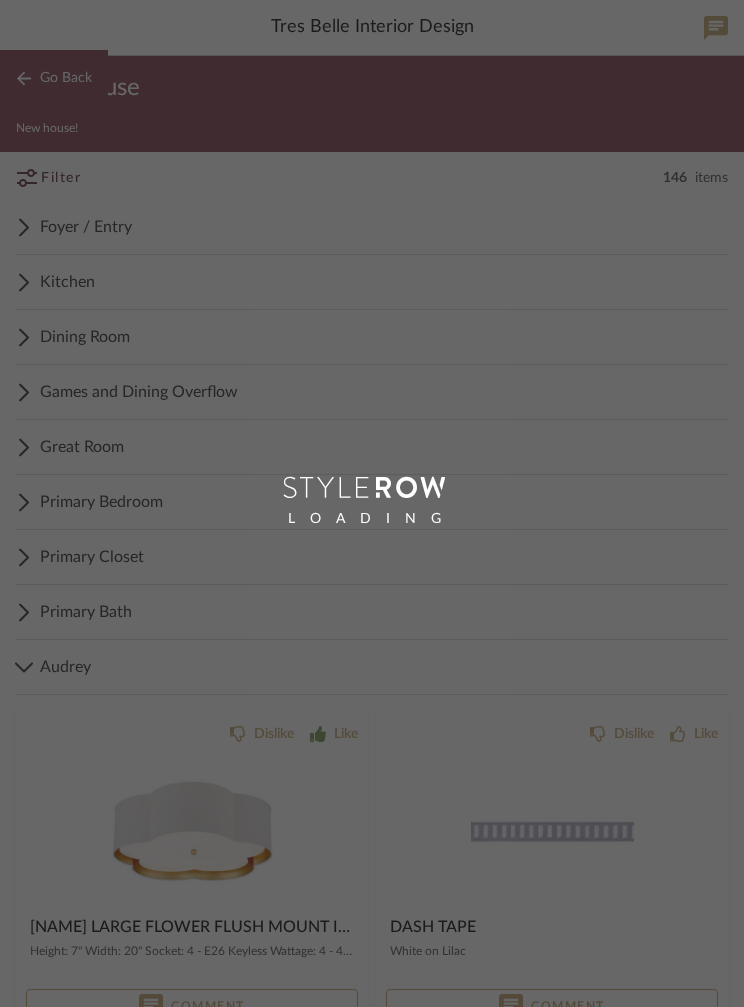 scroll, scrollTop: 0, scrollLeft: 0, axis: both 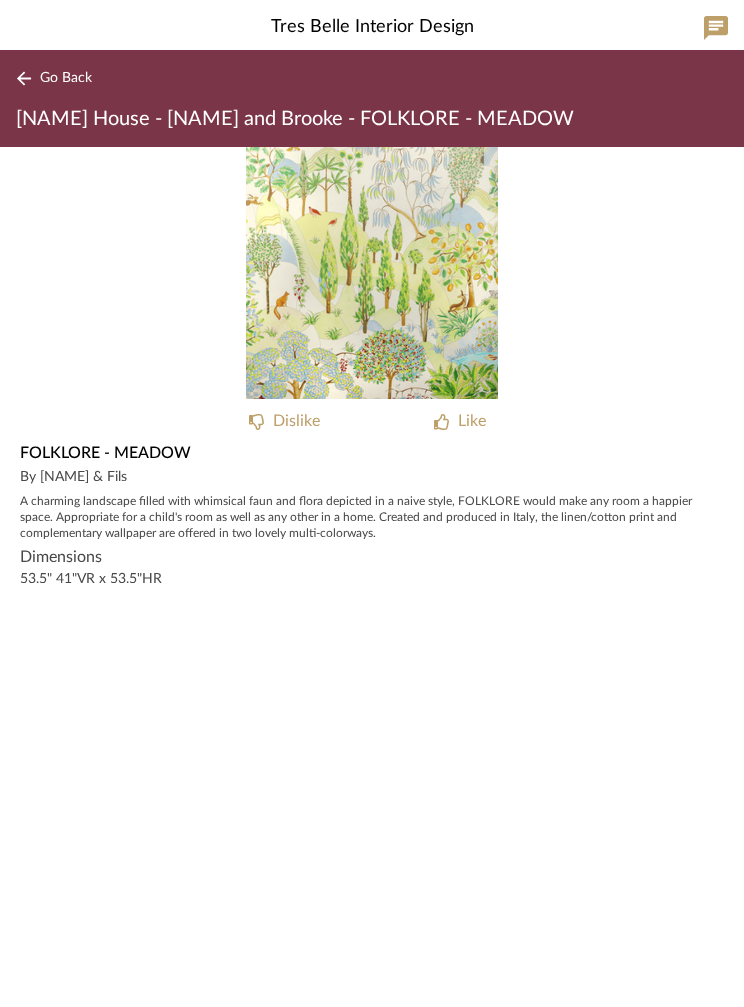 click at bounding box center (372, 273) 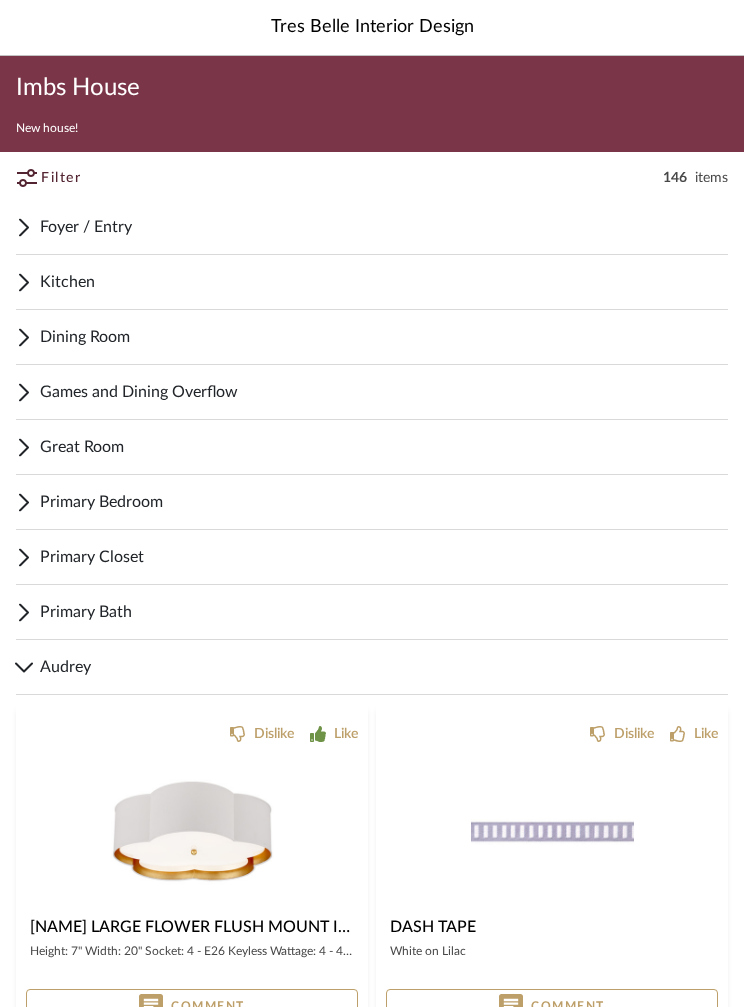 scroll, scrollTop: 4060, scrollLeft: 0, axis: vertical 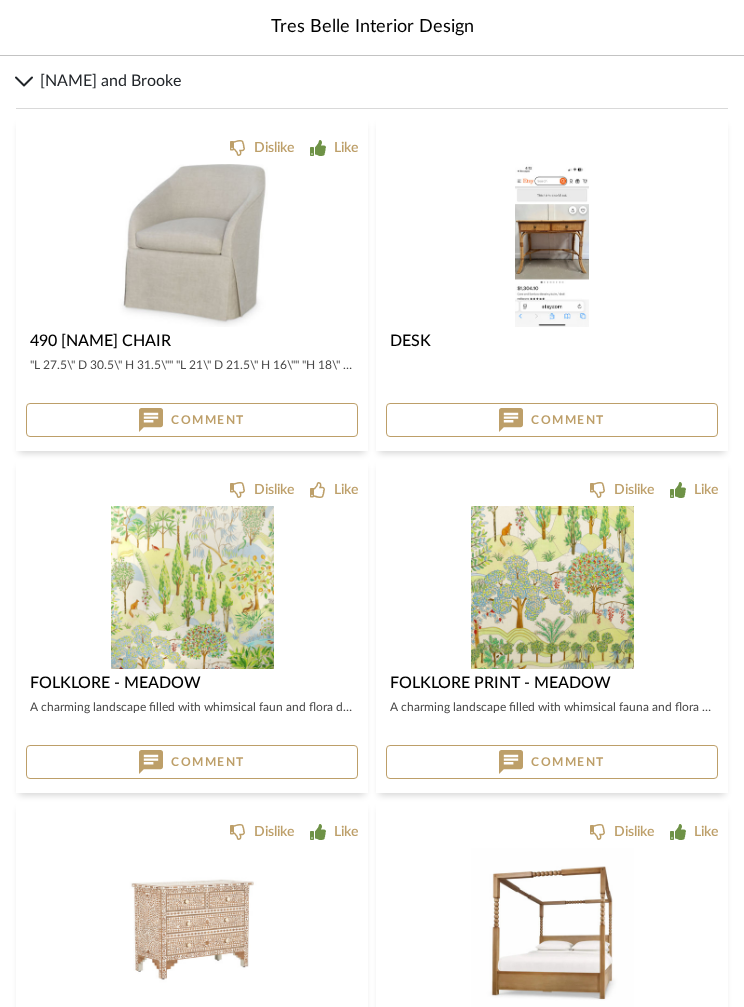 click 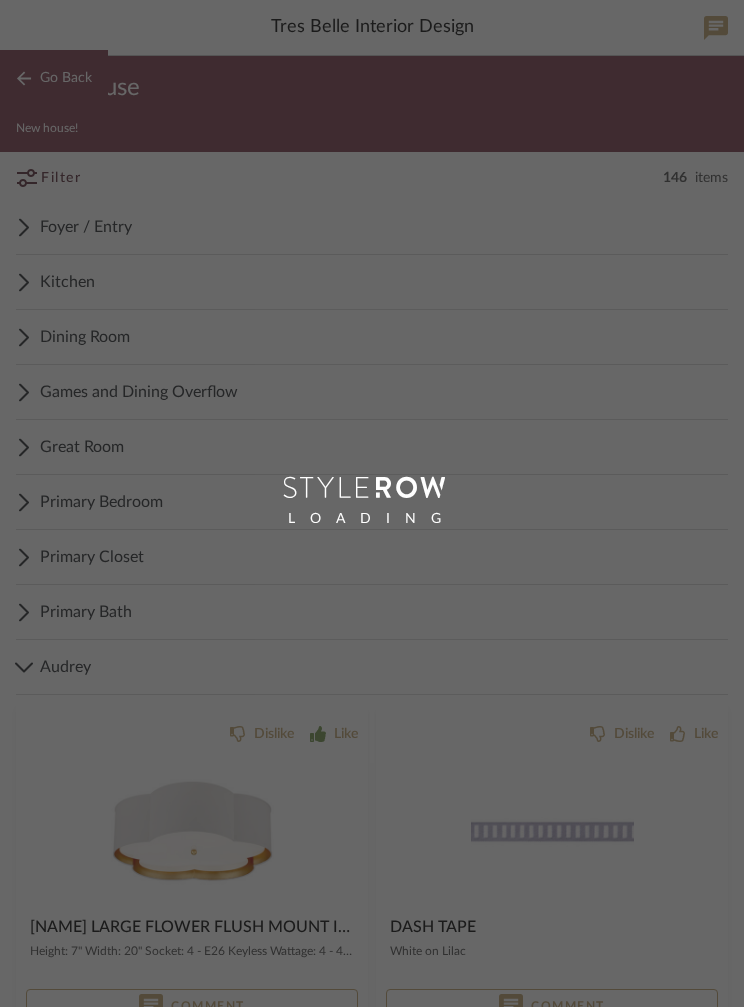 scroll, scrollTop: 0, scrollLeft: 0, axis: both 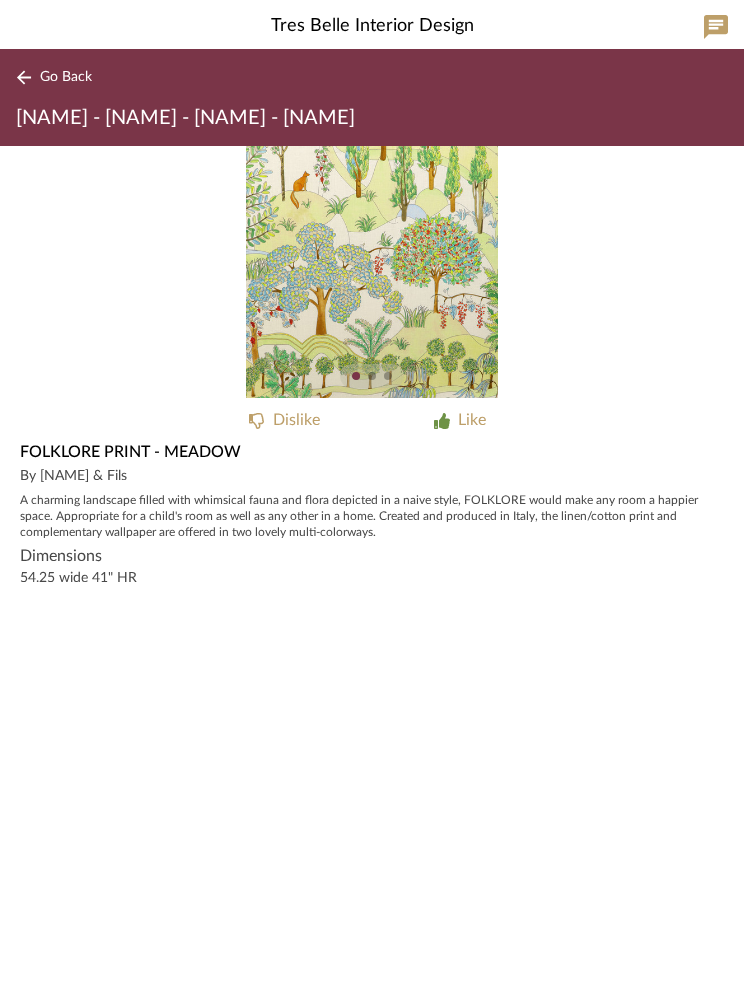 click at bounding box center (372, 273) 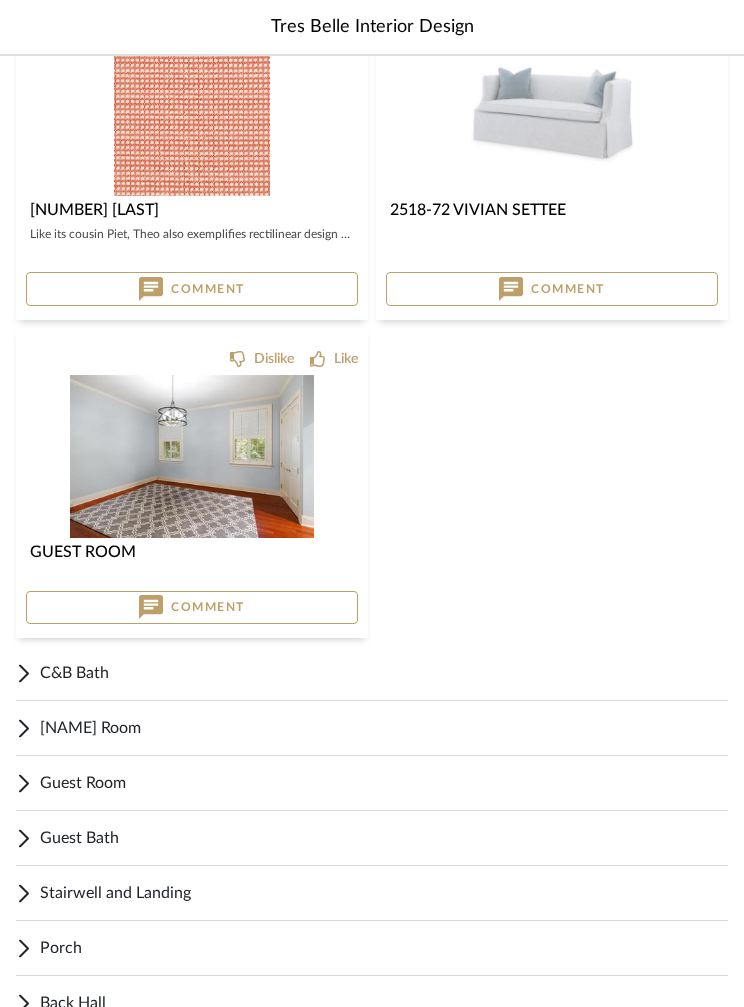 scroll, scrollTop: 5559, scrollLeft: 0, axis: vertical 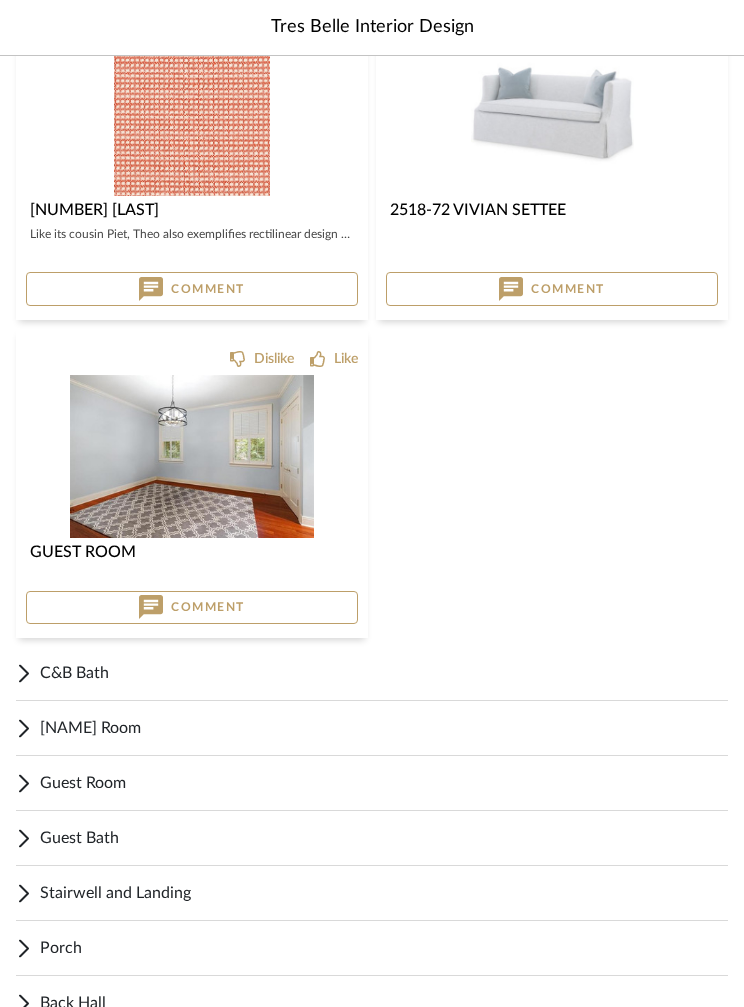 click on "C&B Bath" at bounding box center [384, 673] 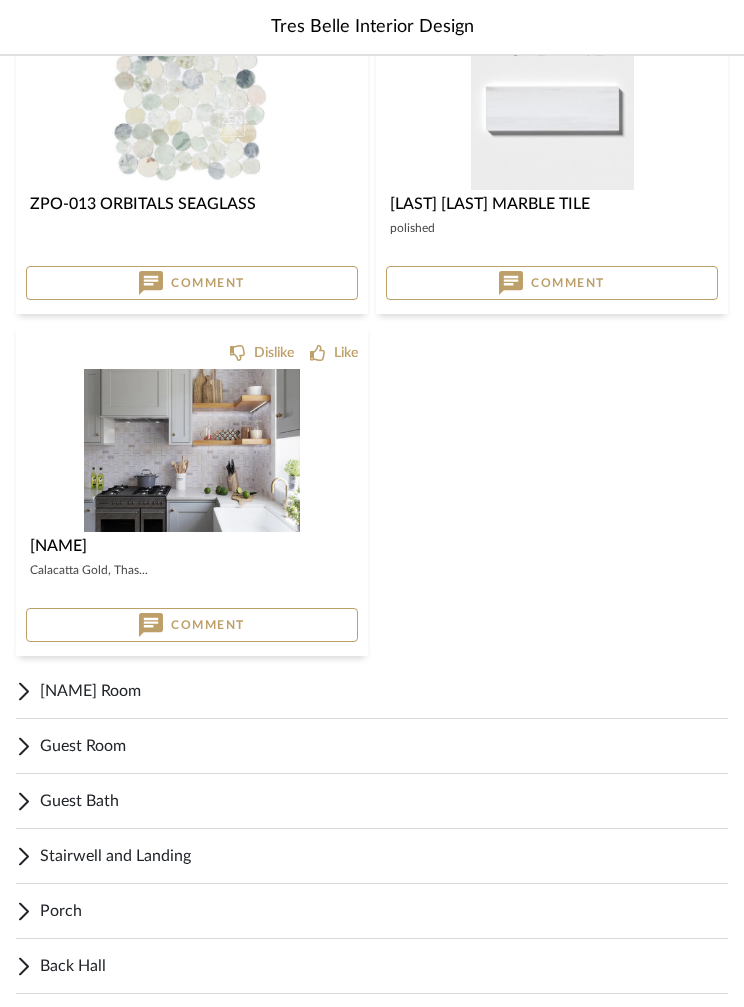 scroll, scrollTop: 6288, scrollLeft: 0, axis: vertical 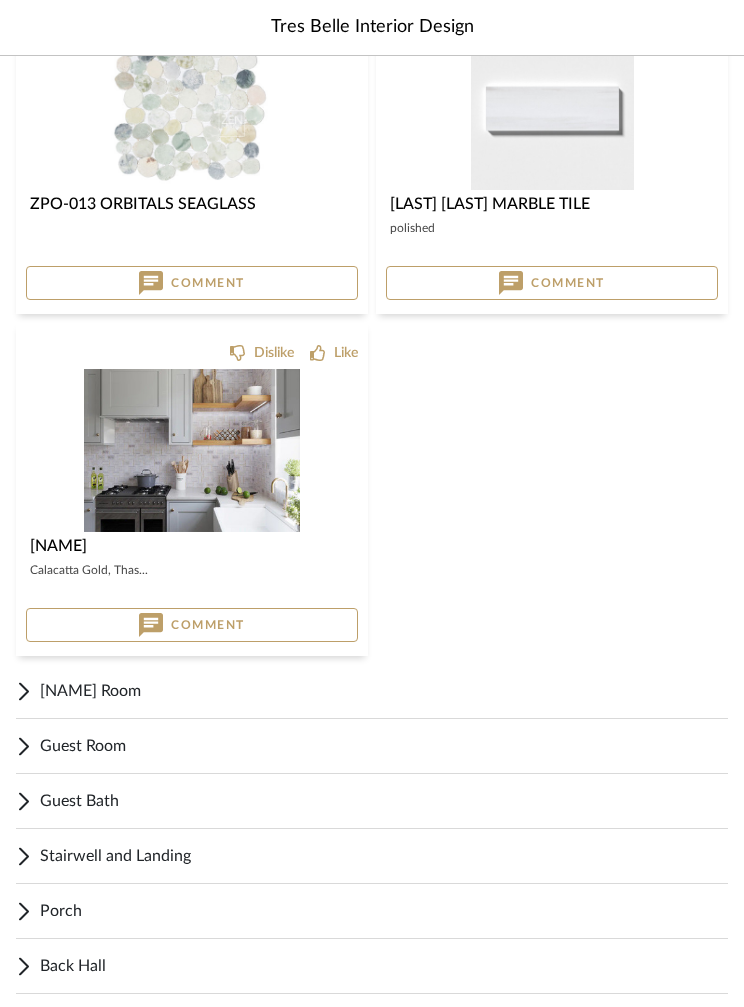 click on "[NAME] Room" at bounding box center [384, 691] 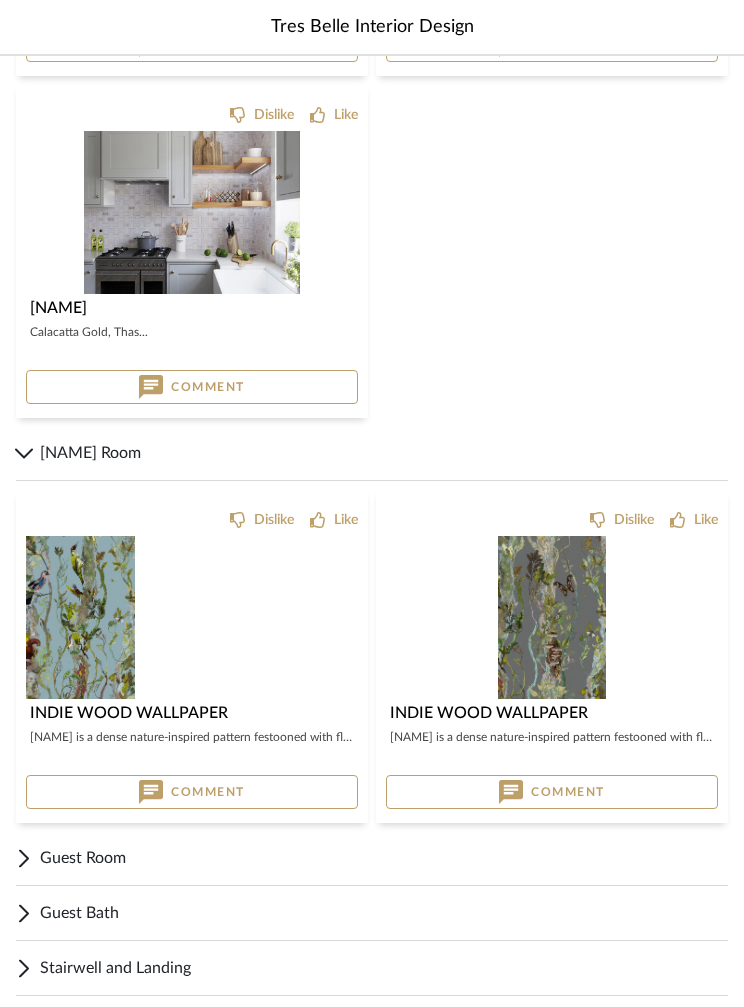 scroll, scrollTop: 6526, scrollLeft: 0, axis: vertical 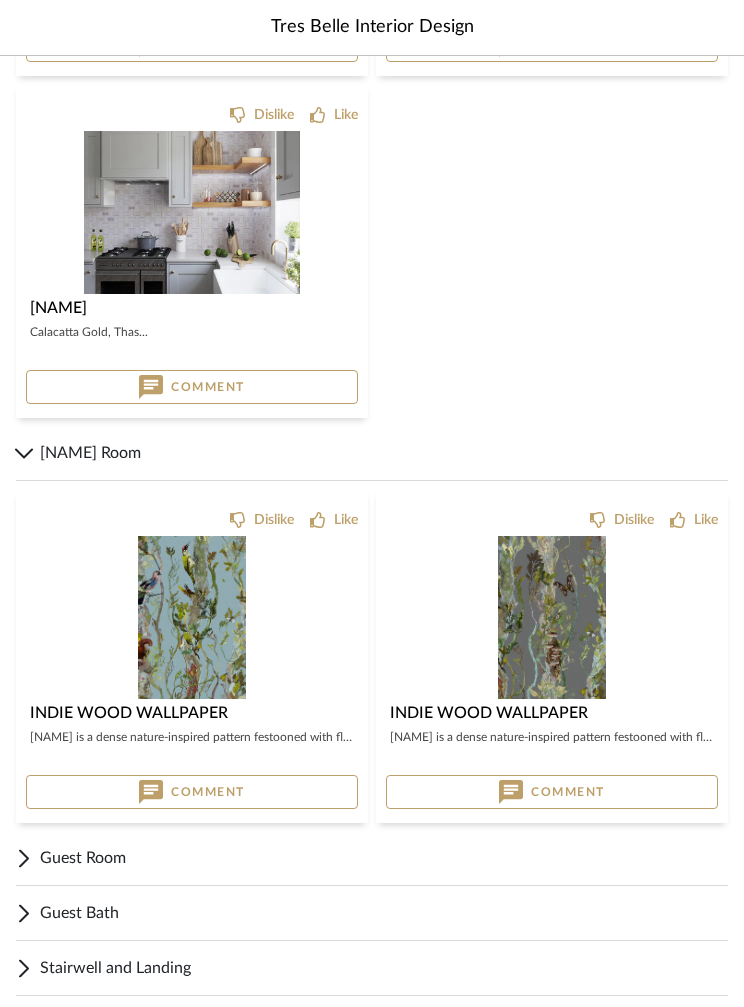 click 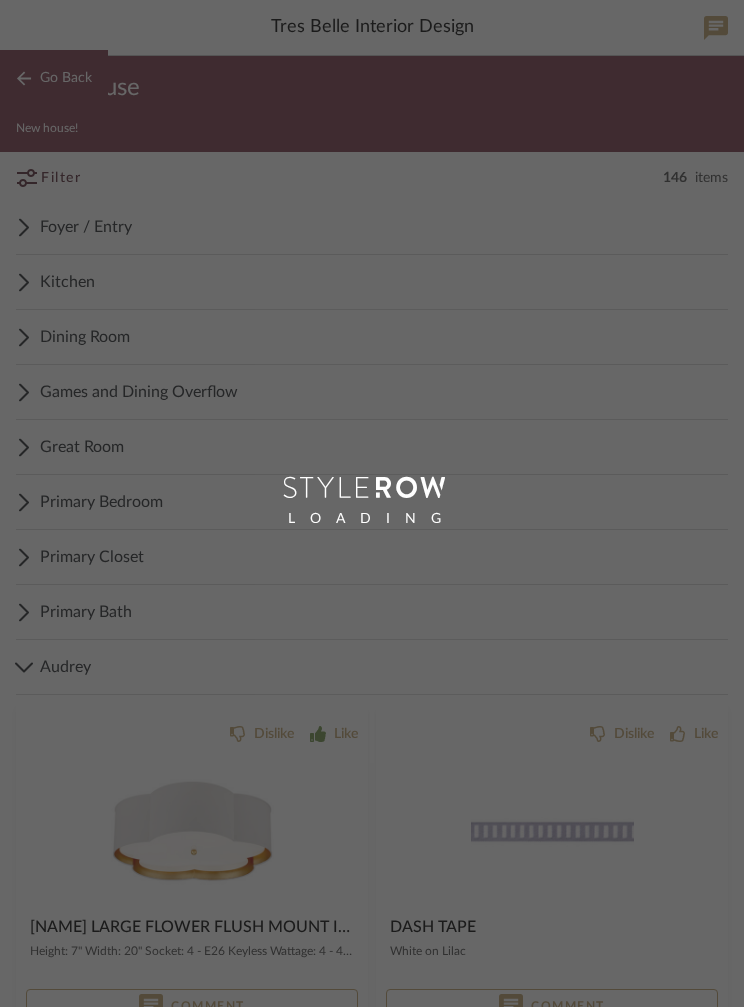 scroll, scrollTop: 0, scrollLeft: 0, axis: both 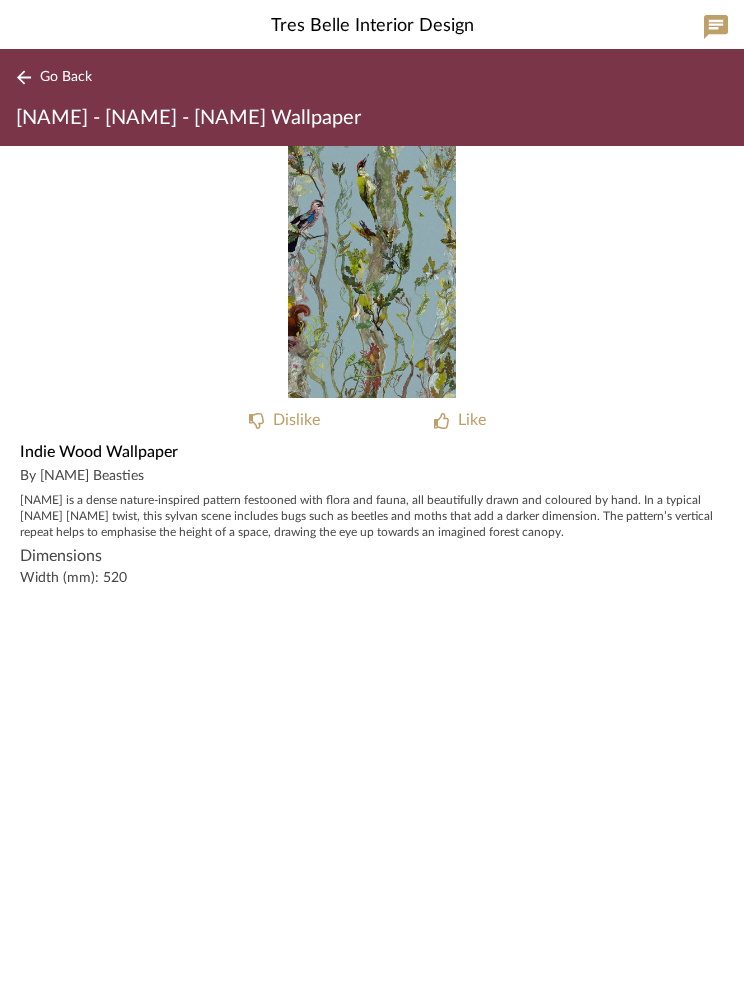click at bounding box center (372, 273) 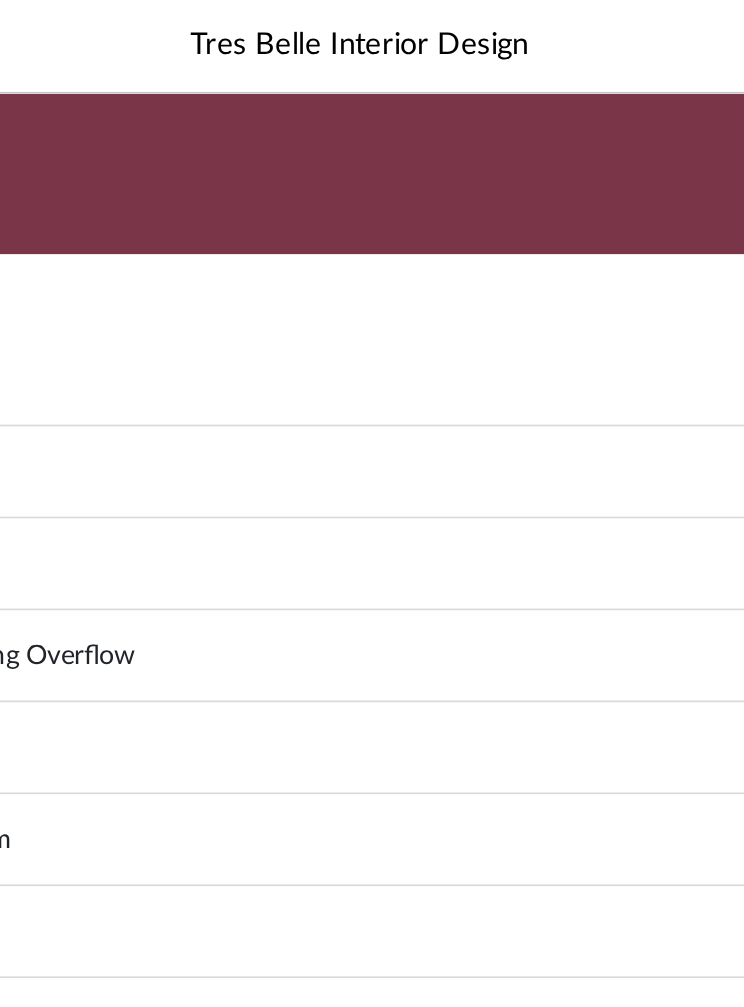 scroll, scrollTop: 6599, scrollLeft: 0, axis: vertical 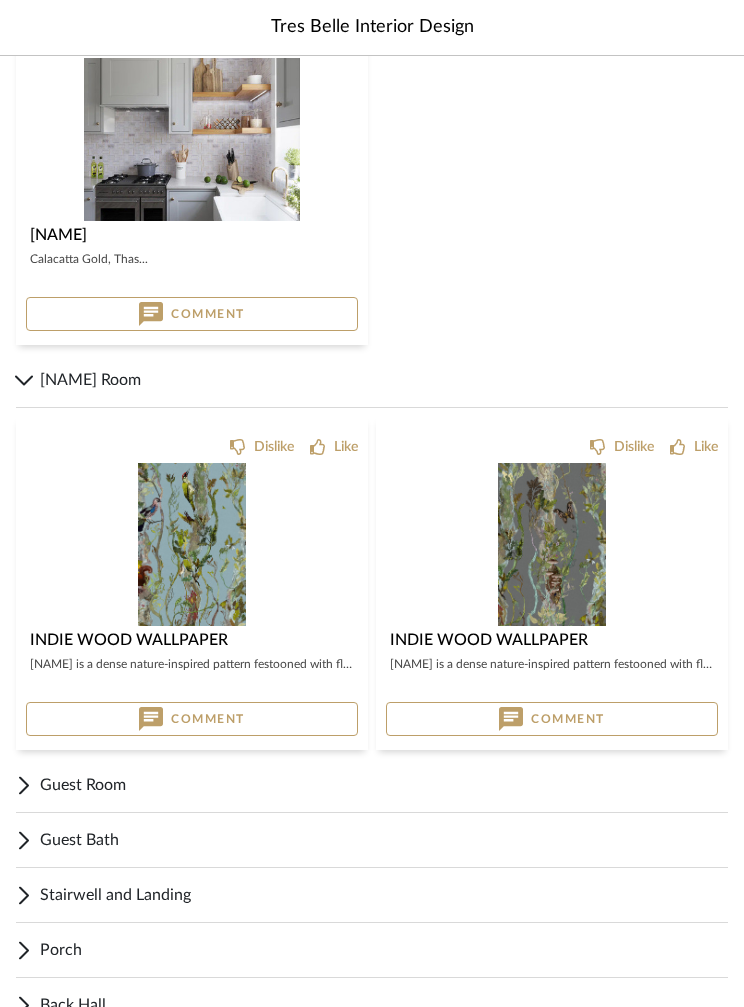click 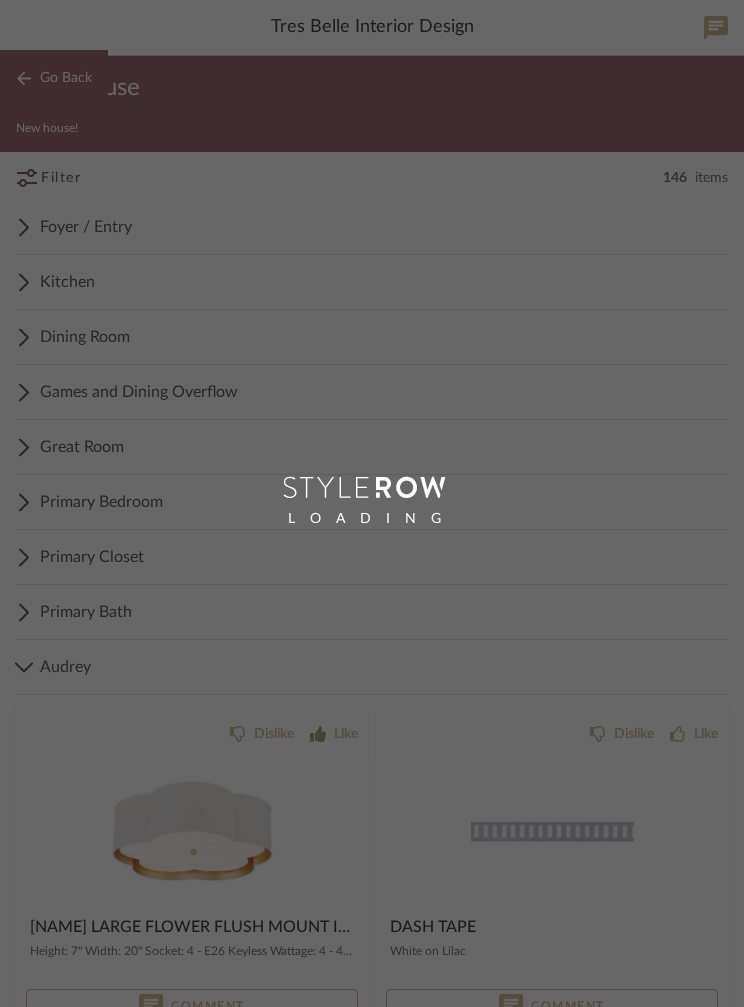 scroll, scrollTop: 0, scrollLeft: 0, axis: both 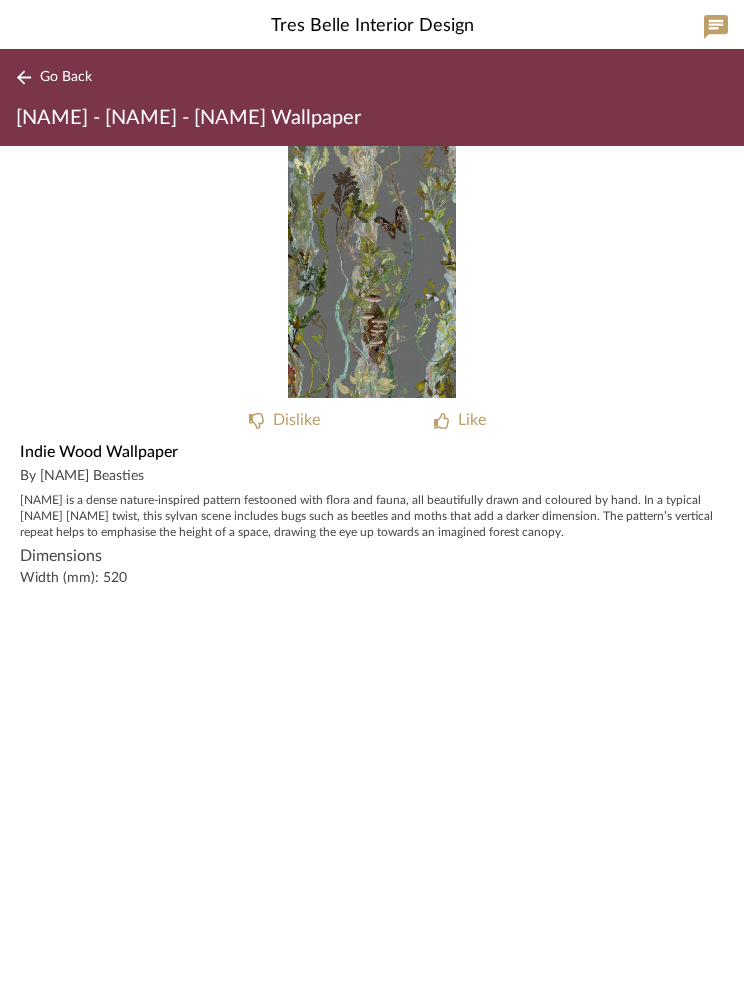 click at bounding box center [372, 273] 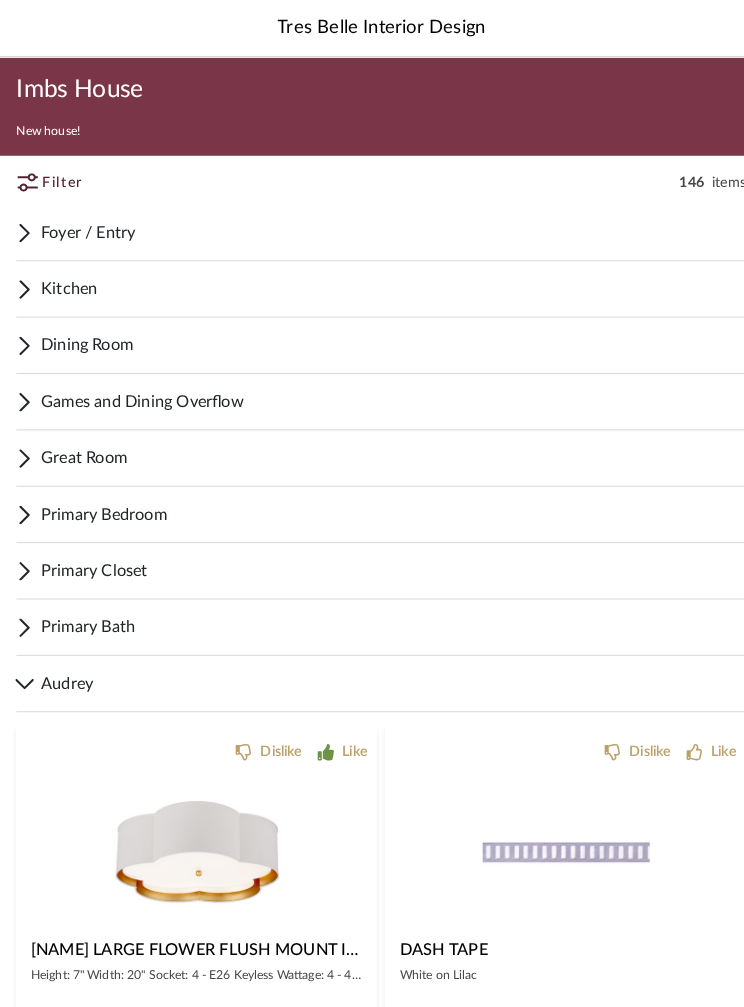 scroll, scrollTop: 6599, scrollLeft: 0, axis: vertical 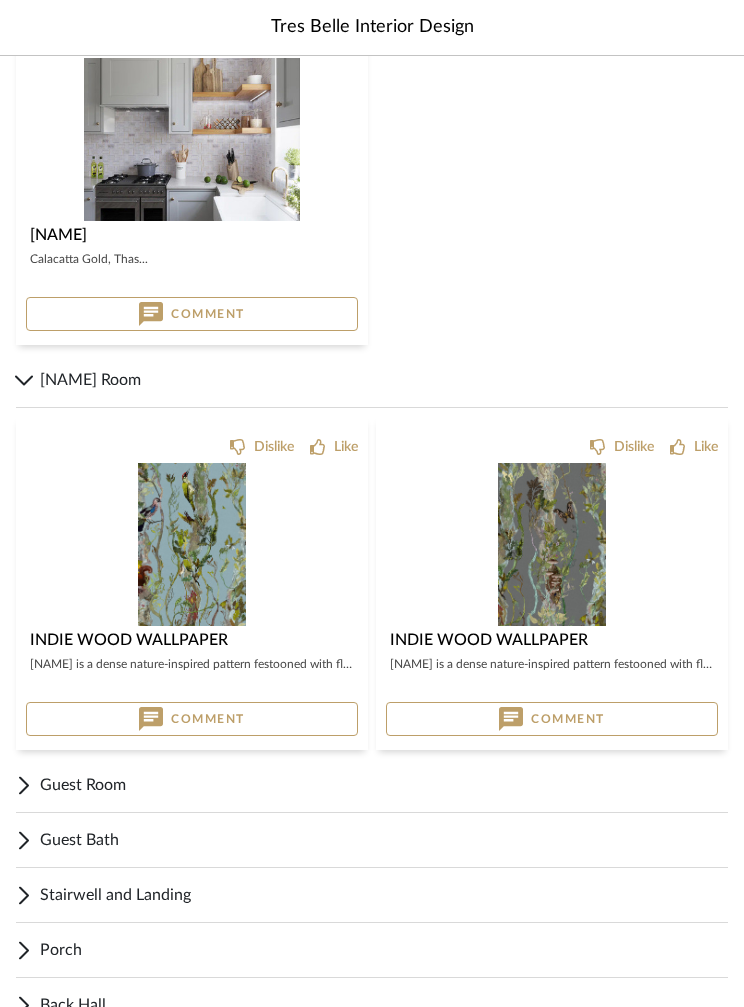 click at bounding box center (192, 544) 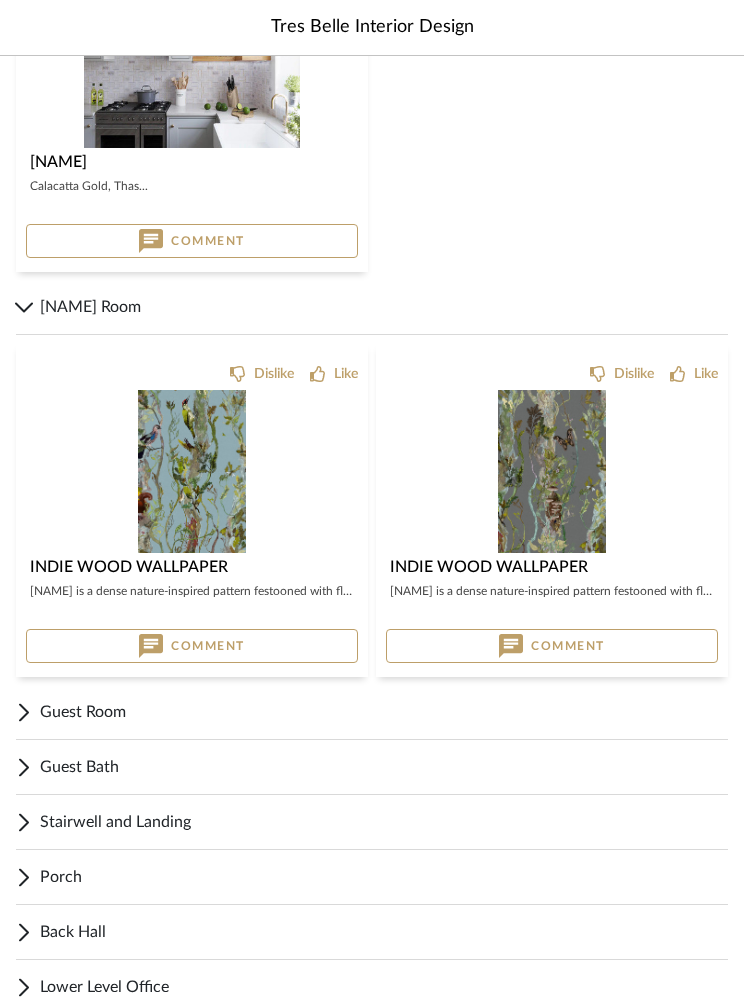 scroll, scrollTop: 6721, scrollLeft: 0, axis: vertical 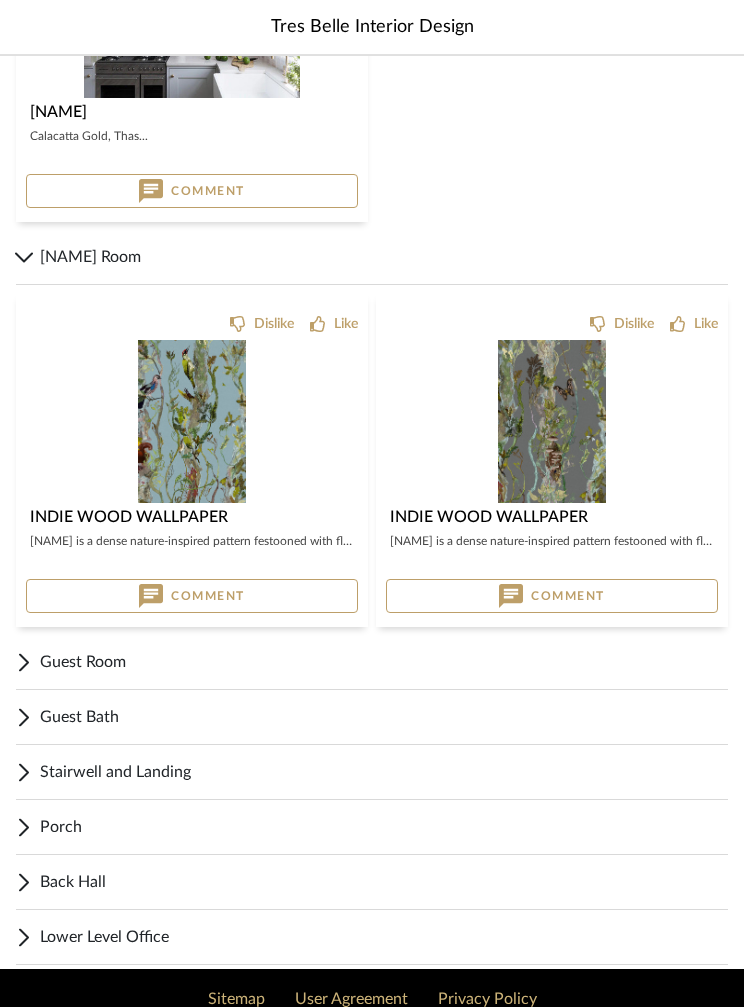 click on "Guest Room" at bounding box center (384, 663) 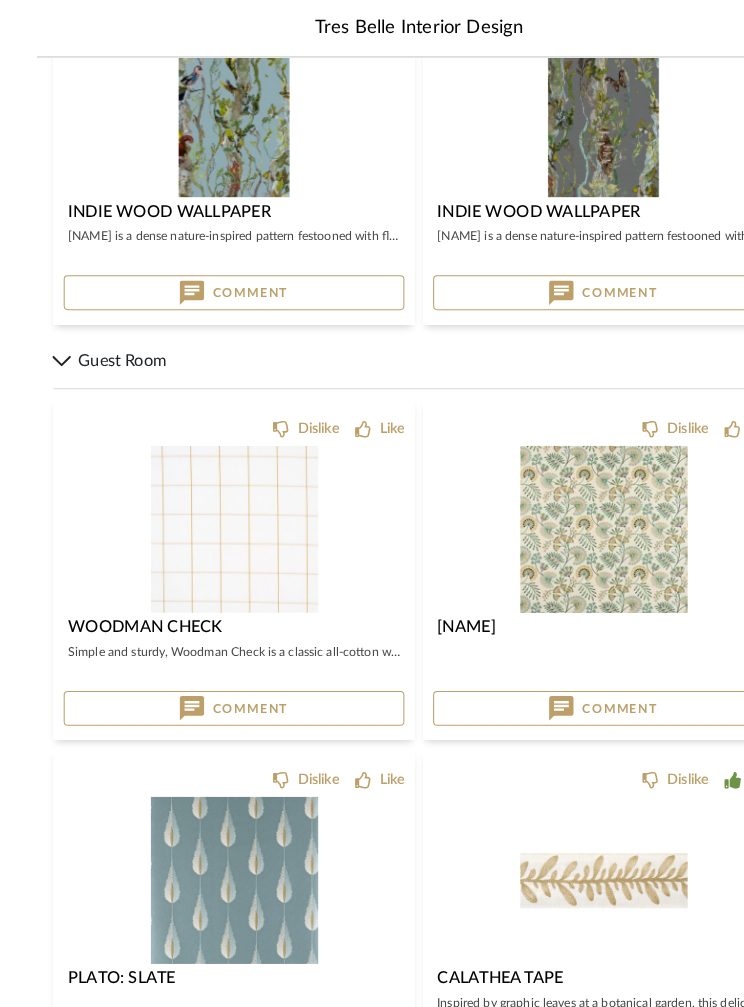 scroll, scrollTop: 7040, scrollLeft: 0, axis: vertical 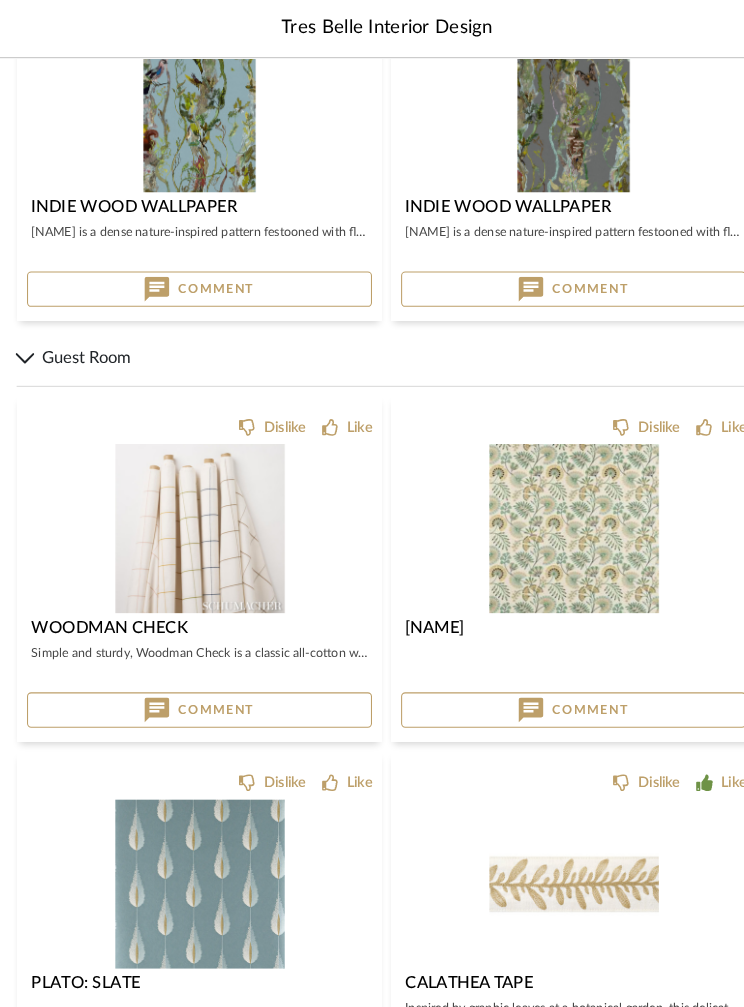 click 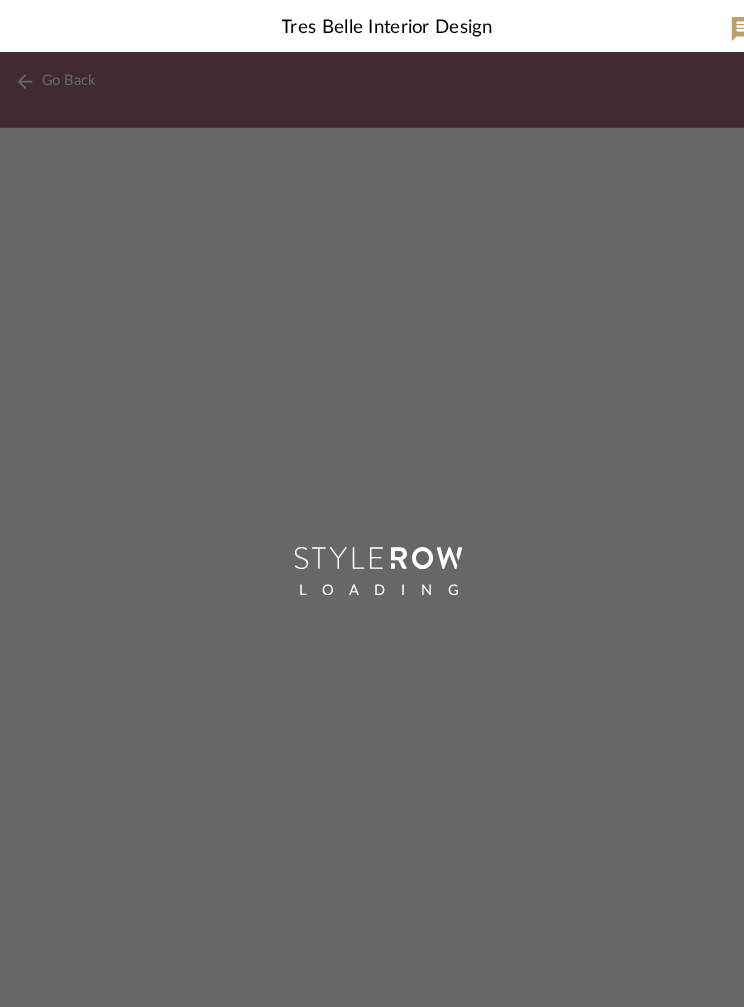scroll, scrollTop: 0, scrollLeft: 0, axis: both 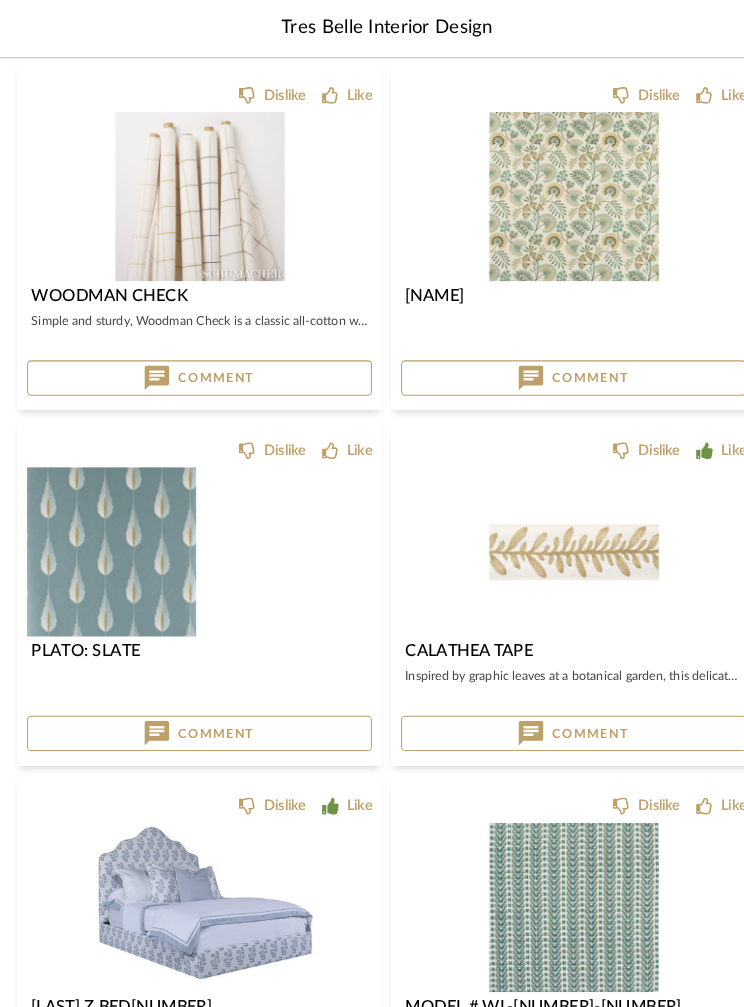 click at bounding box center [107, 531] 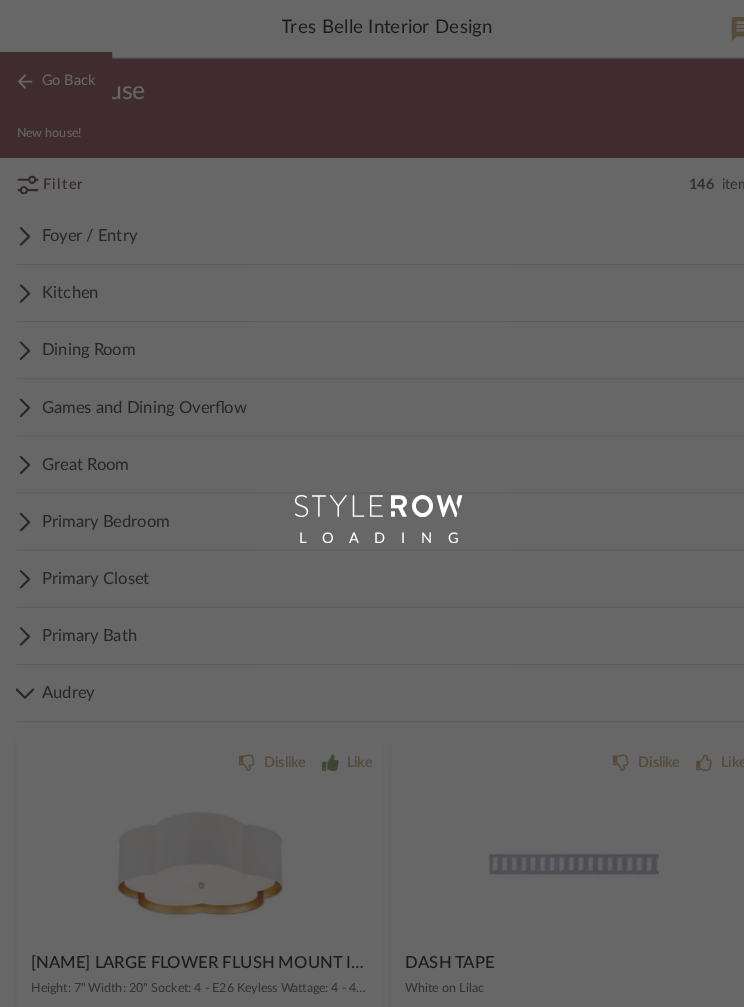 scroll, scrollTop: 0, scrollLeft: 0, axis: both 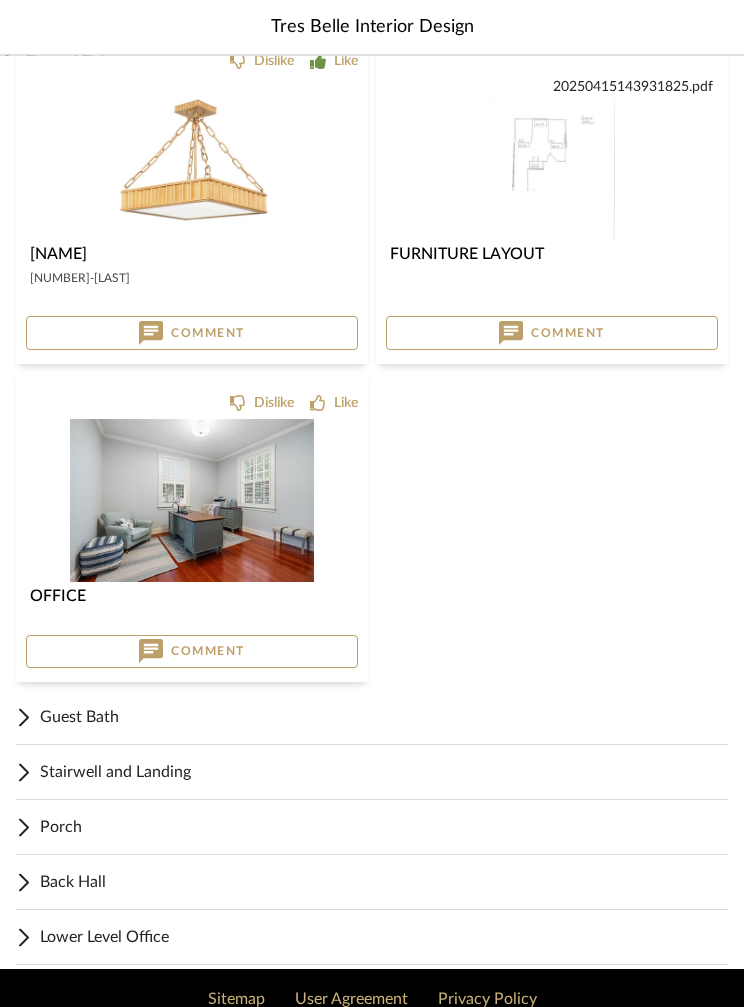 click on "Stairwell and Landing" at bounding box center (384, 773) 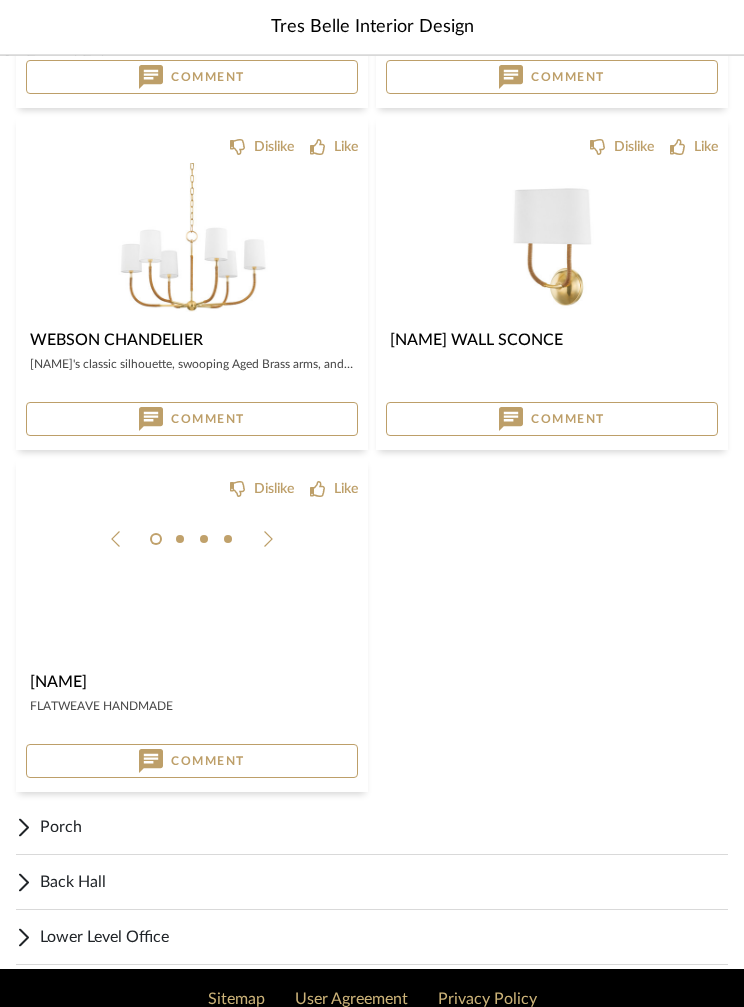 scroll, scrollTop: 9791, scrollLeft: 0, axis: vertical 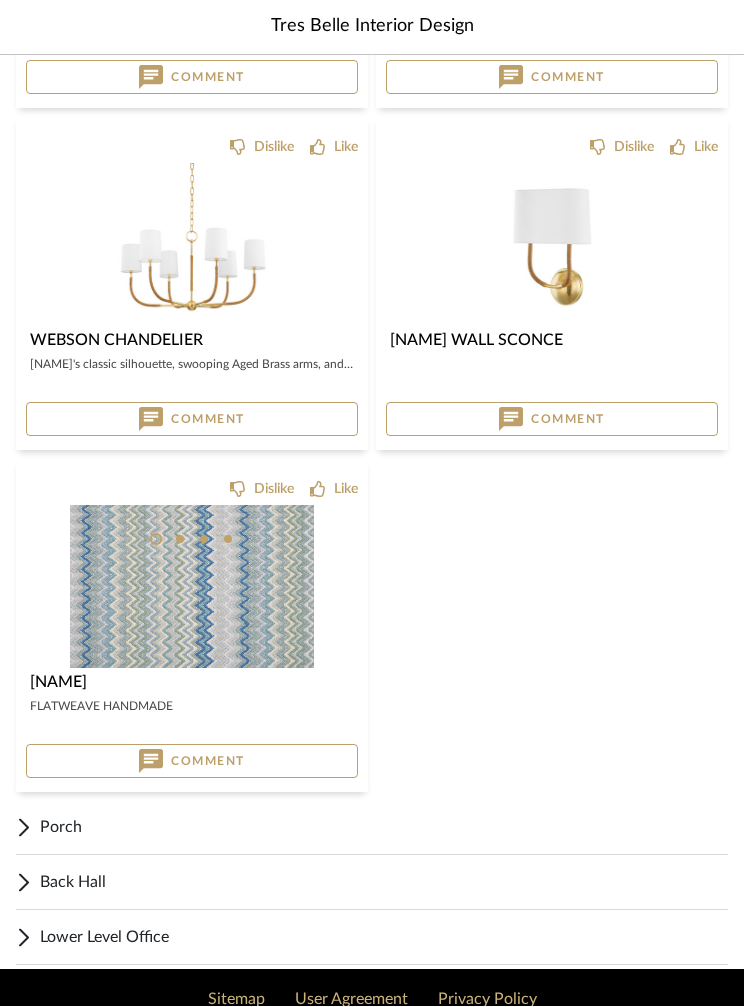 click 